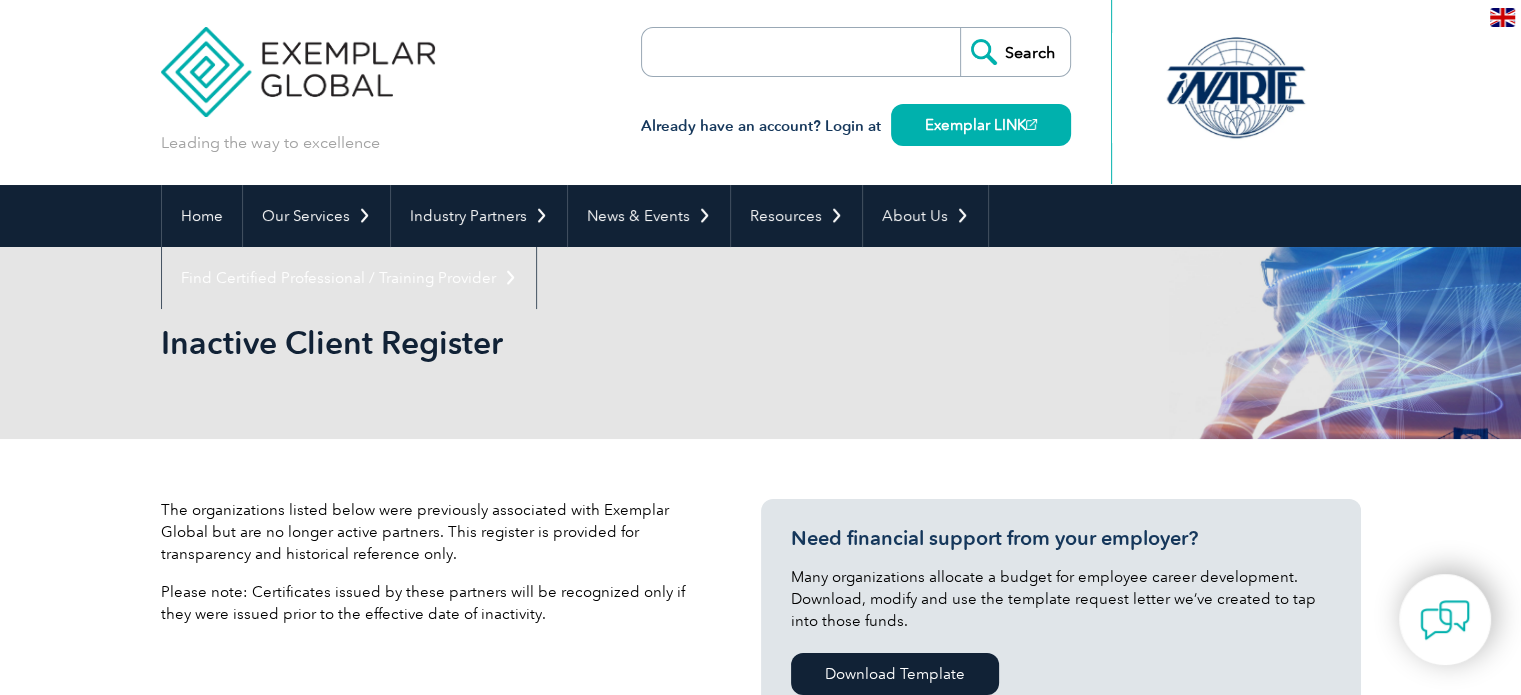 scroll, scrollTop: 0, scrollLeft: 0, axis: both 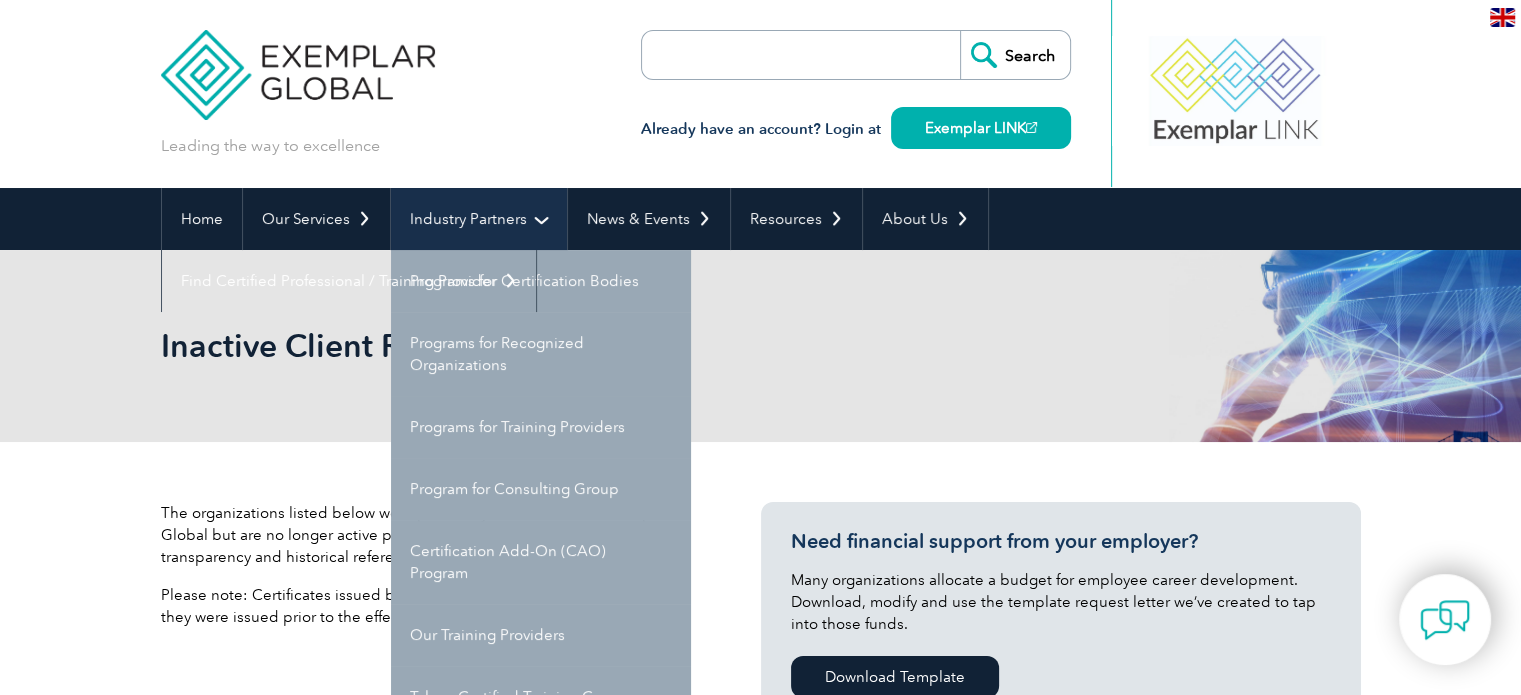 click on "Industry Partners" at bounding box center [479, 219] 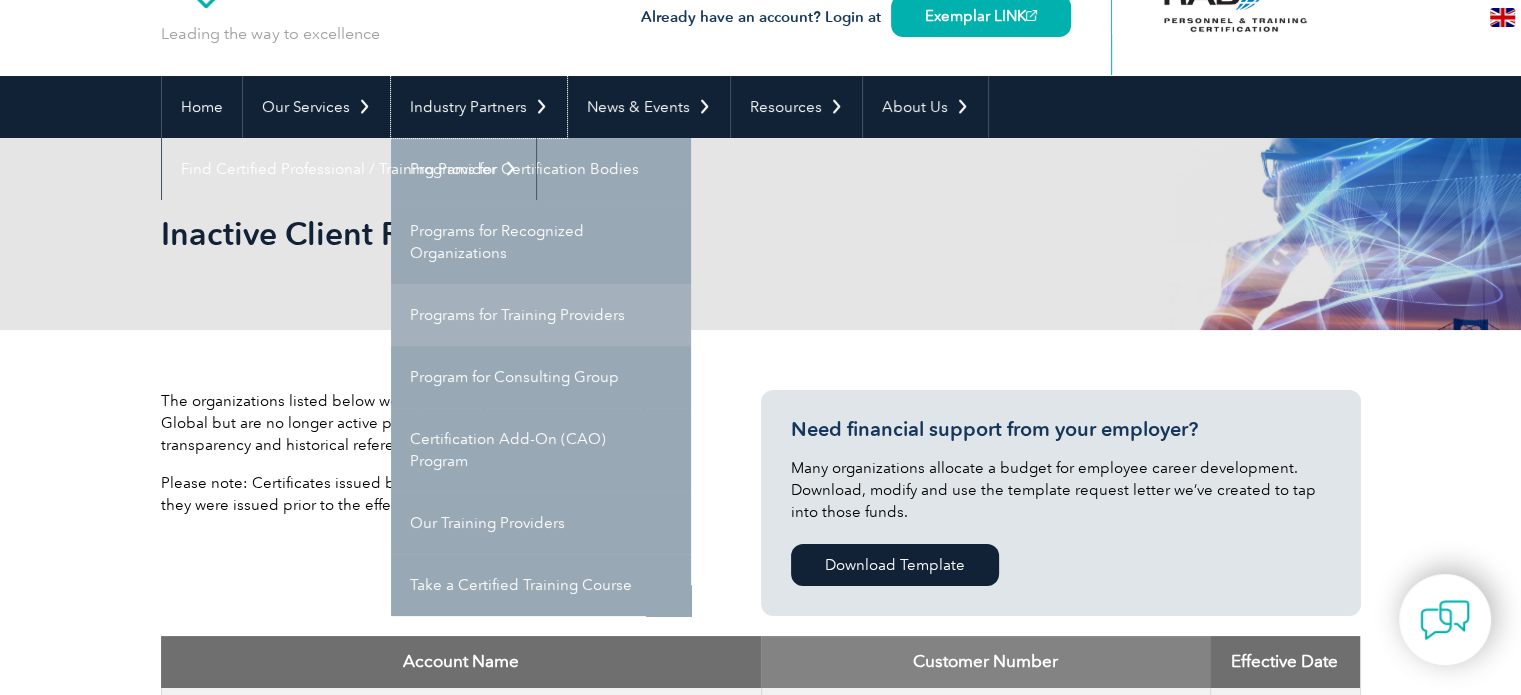 scroll, scrollTop: 119, scrollLeft: 0, axis: vertical 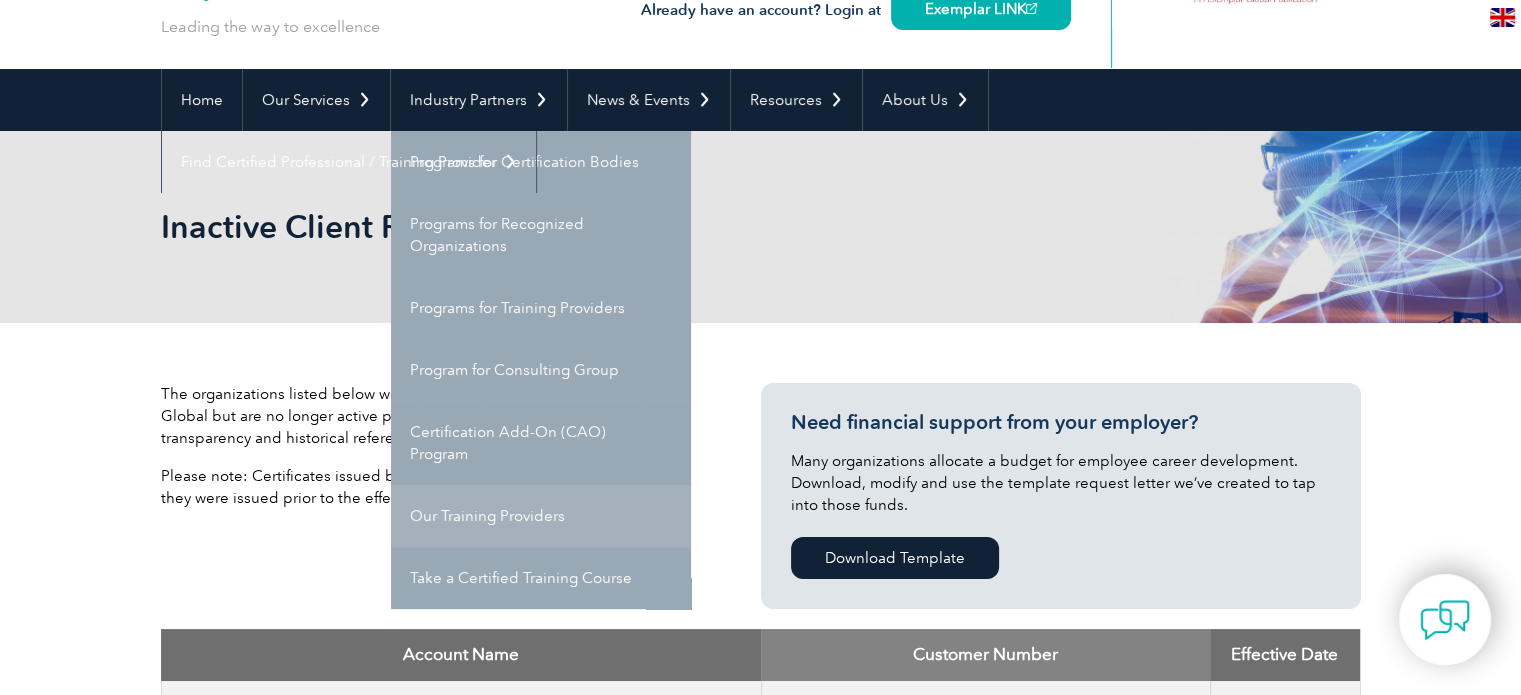 click on "Our Training Providers" at bounding box center (541, 516) 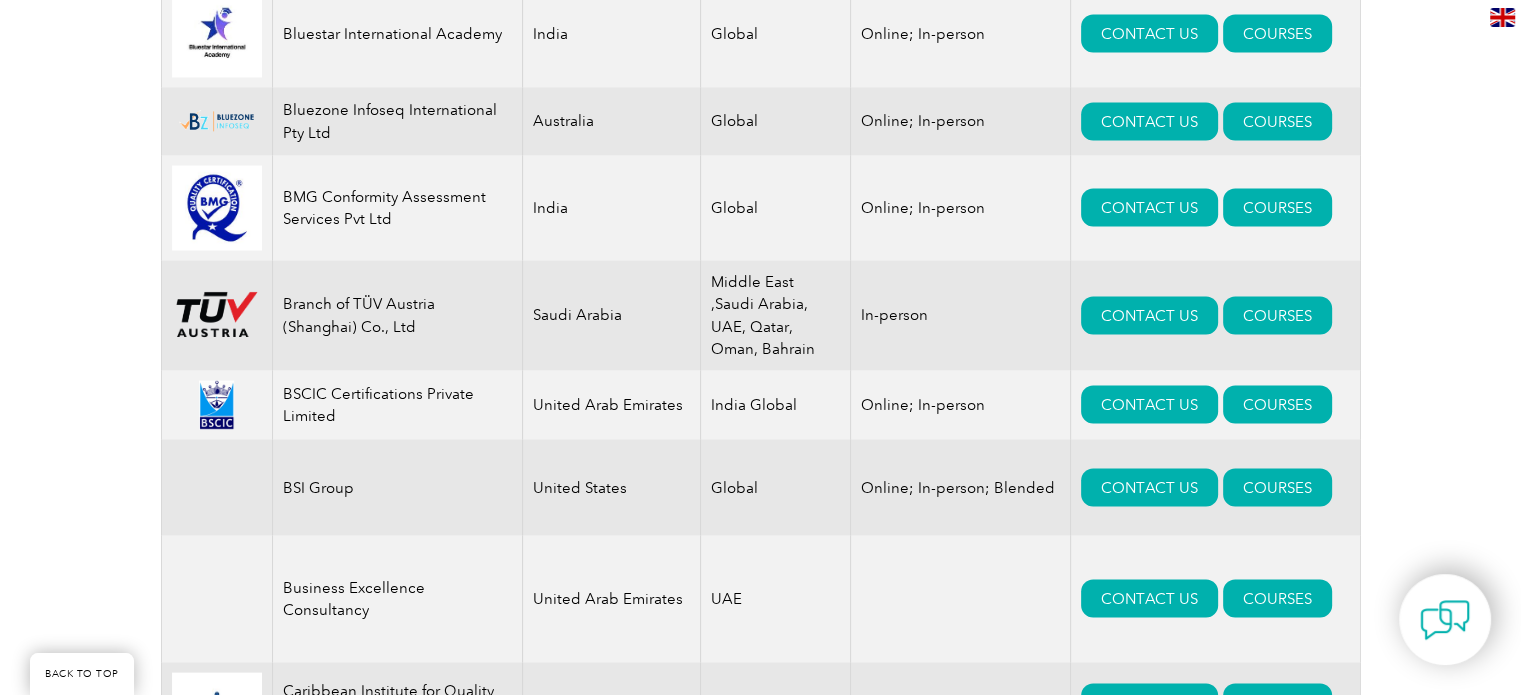 scroll, scrollTop: 3860, scrollLeft: 0, axis: vertical 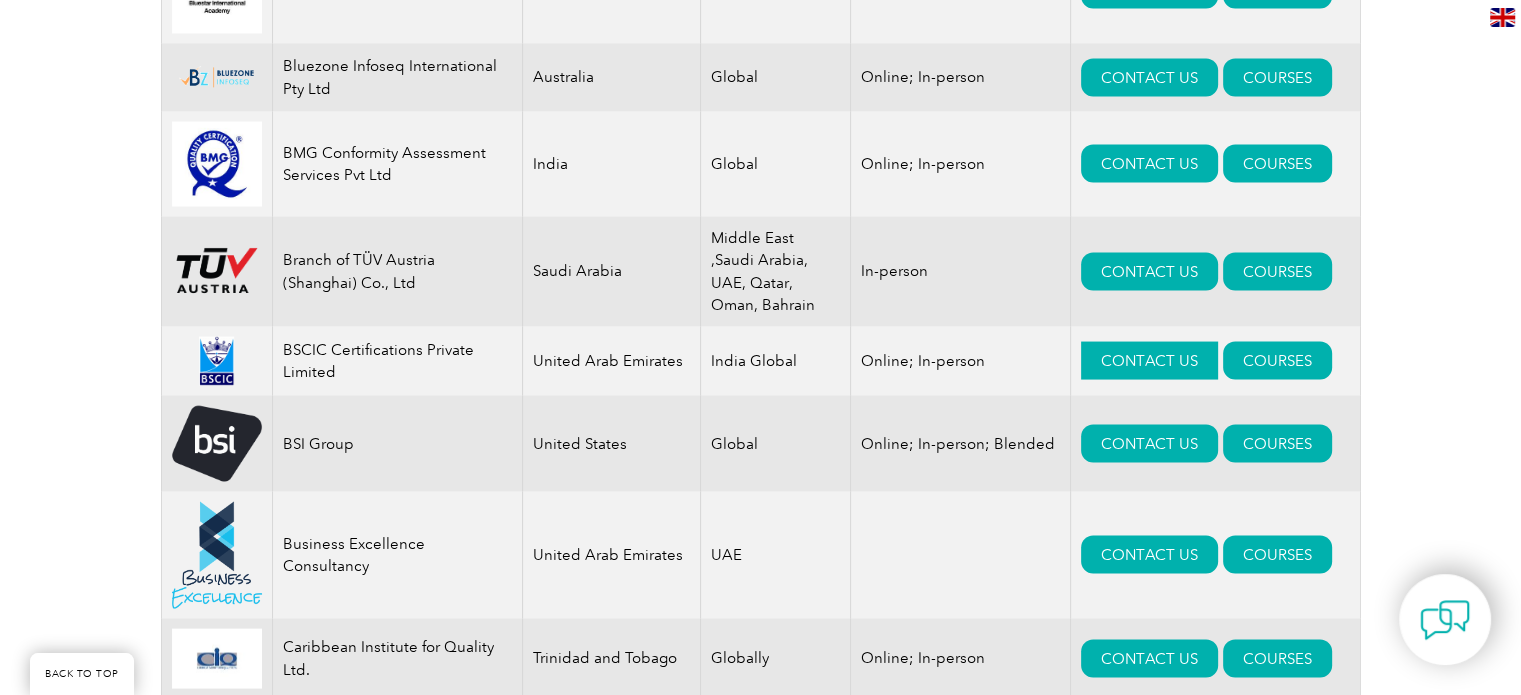 click on "CONTACT US" at bounding box center (1149, 361) 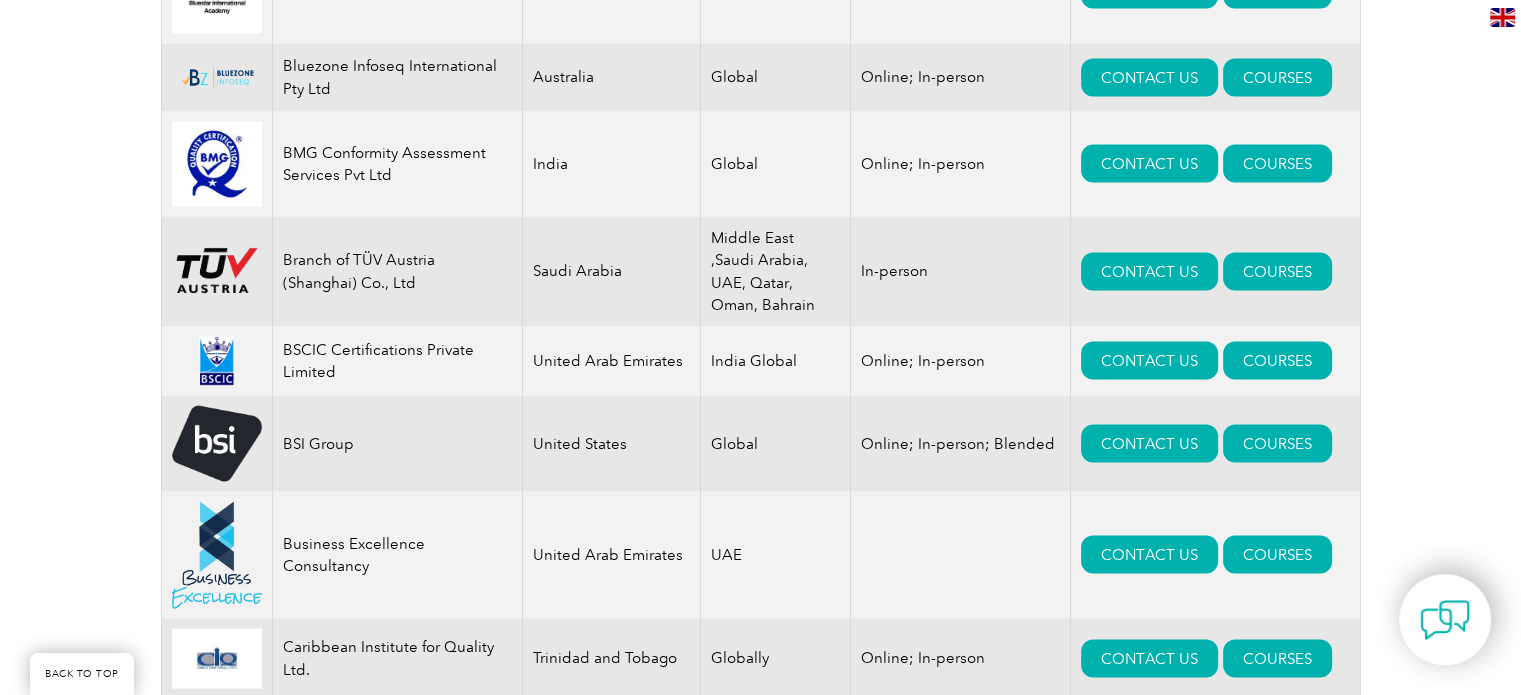 click on "Exemplar Global proudly works with a global network of training providers, consultants, and organizations that share our dedication to advancing professional development.   Use the register below to discover detailed profiles and offerings from our partners. Whether you’re looking to enhance your skills, find a certified course, or connect with a reliable expert, this resource is here to guide and support your professional journey.   To view a listing of false claims of Exemplar Global training certification or unapproved use of Exemplar Global brand and logo  Click Here .  To view a list of inactive companies who were previously associated with Exemplar Global  Click Here .           Need financial support from your employer?   Many organizations allocate a budget for employee career development. Download, modify and use the template request letter we’ve created to tap into those funds.   Download Template               Search             Region   Australia   Bahrain   Bangladesh   Brazil" at bounding box center (760, 8264) 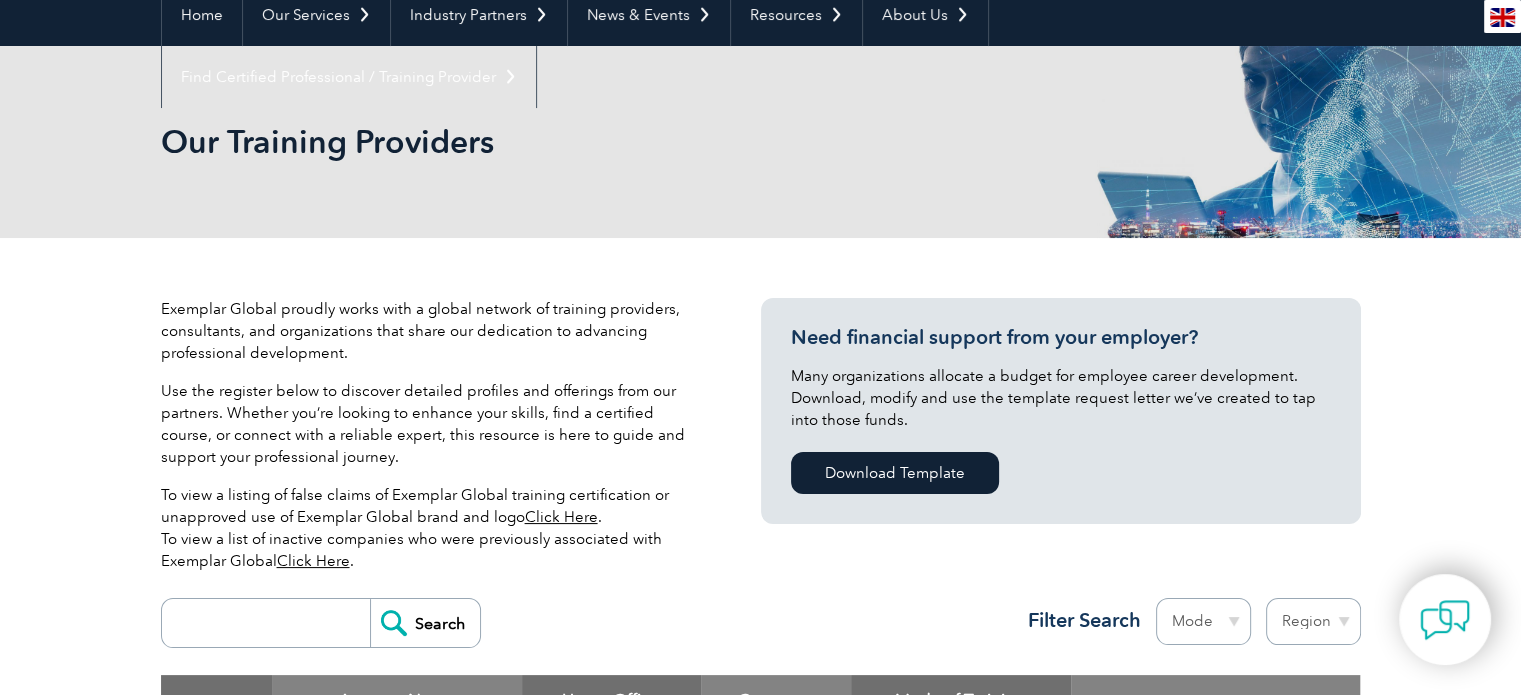scroll, scrollTop: 0, scrollLeft: 0, axis: both 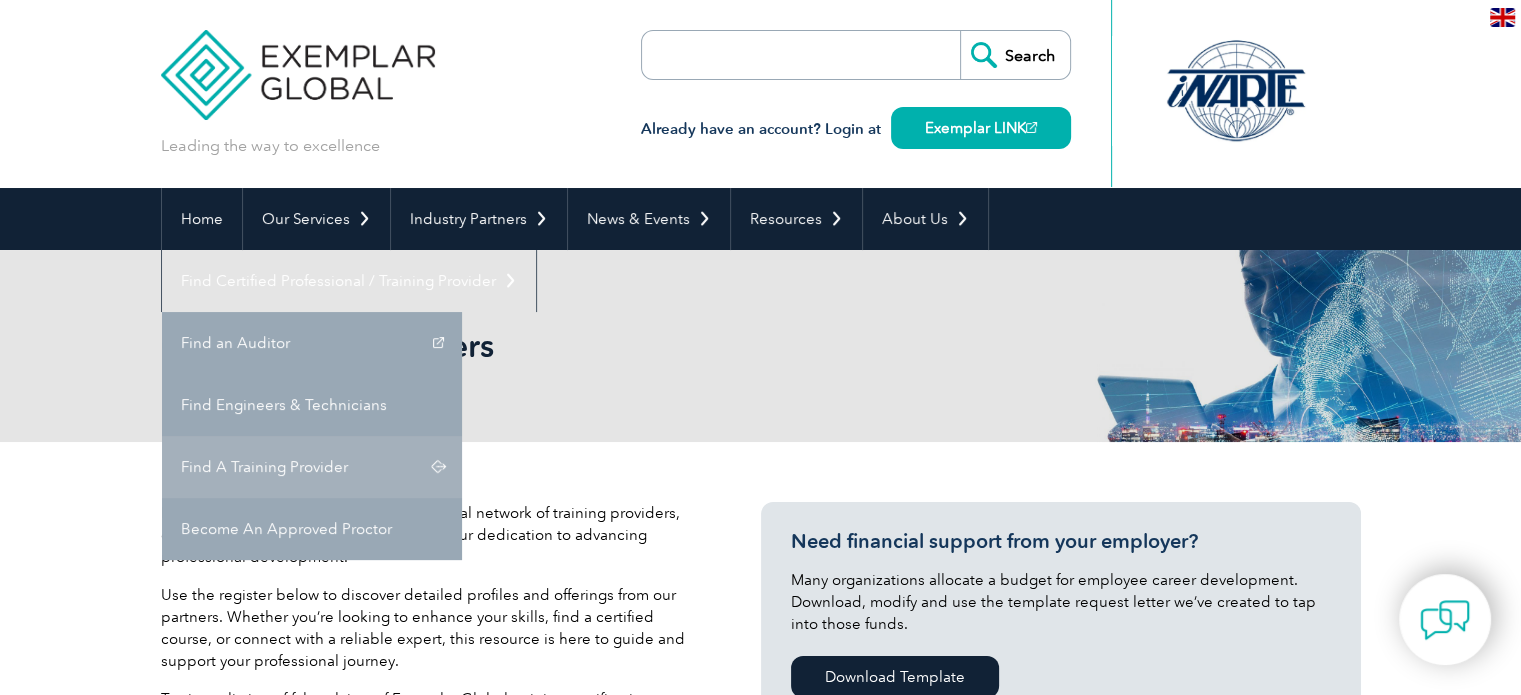 click on "Find A Training Provider" at bounding box center (312, 467) 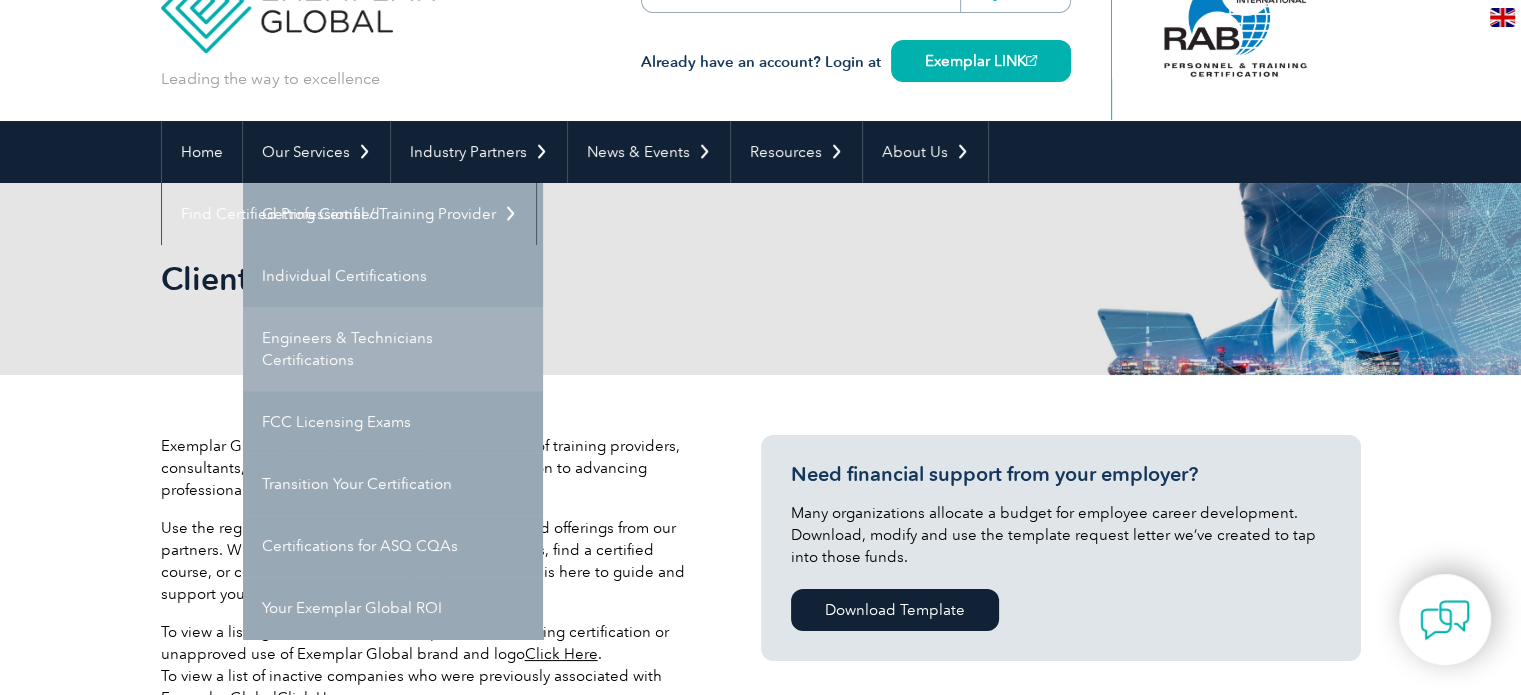 scroll, scrollTop: 60, scrollLeft: 0, axis: vertical 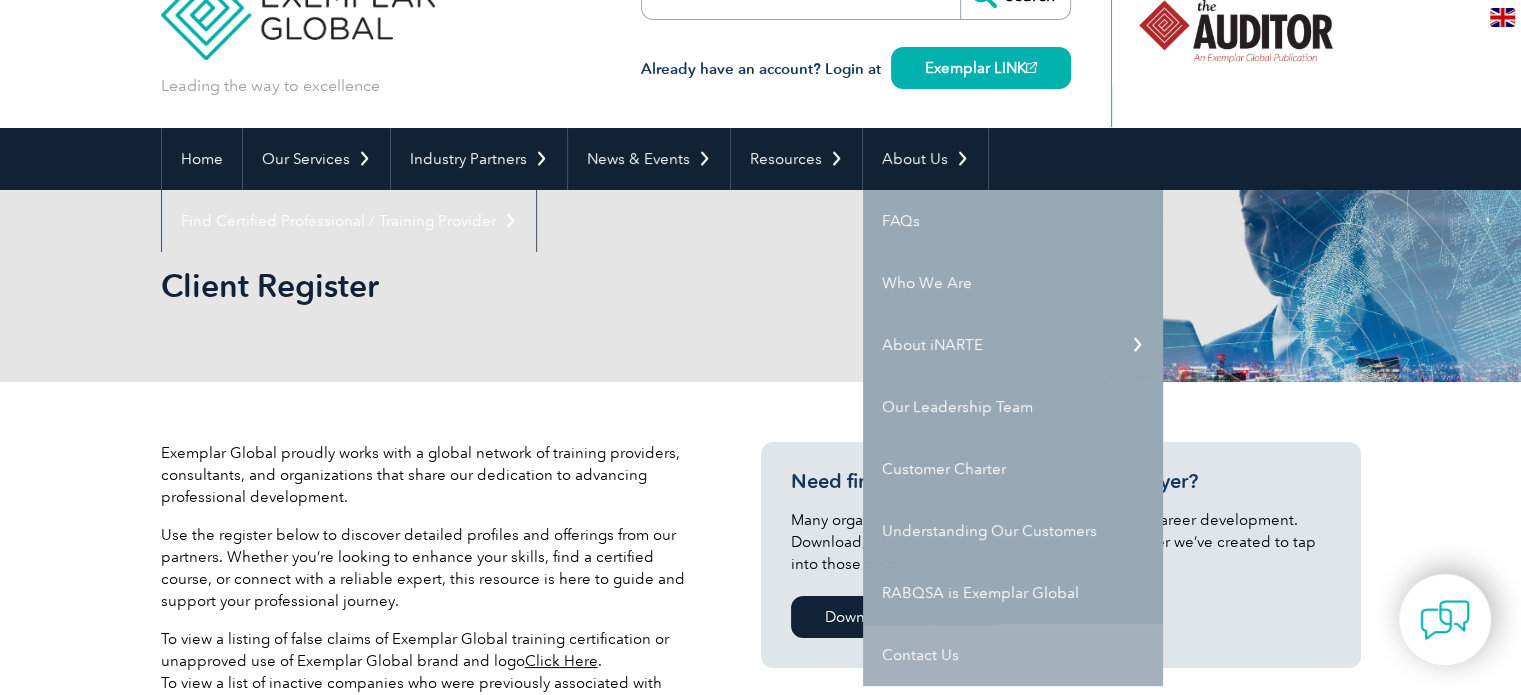 click on "Contact Us" at bounding box center (1013, 655) 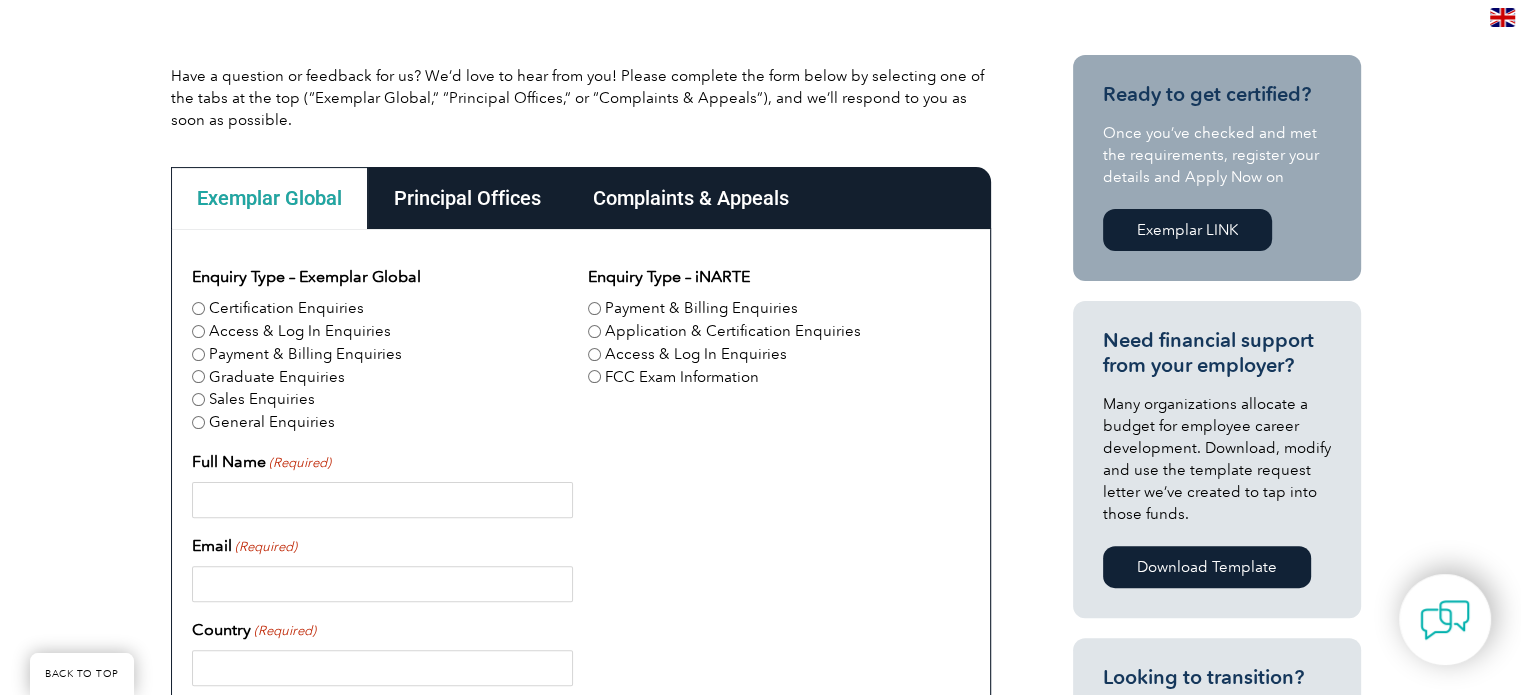 scroll, scrollTop: 449, scrollLeft: 0, axis: vertical 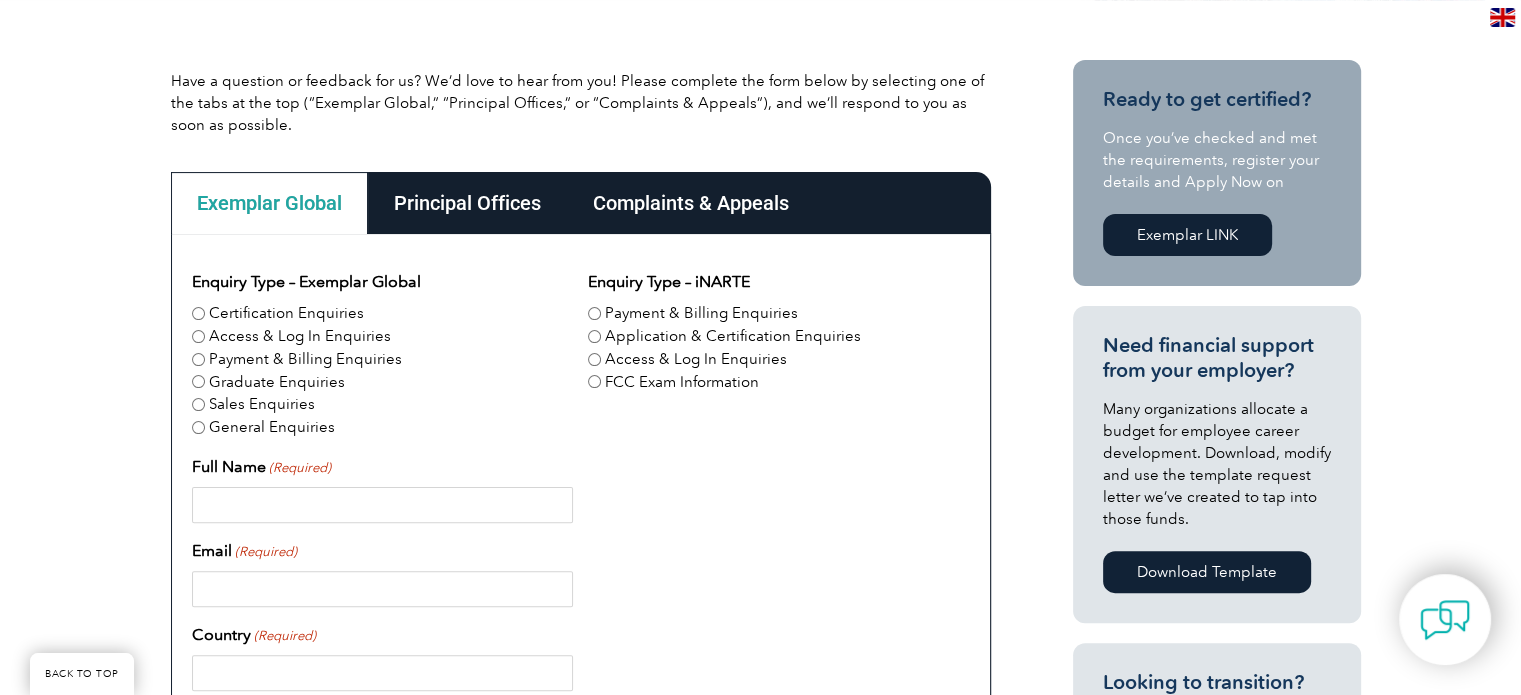 click on "Principal Offices" at bounding box center [467, 203] 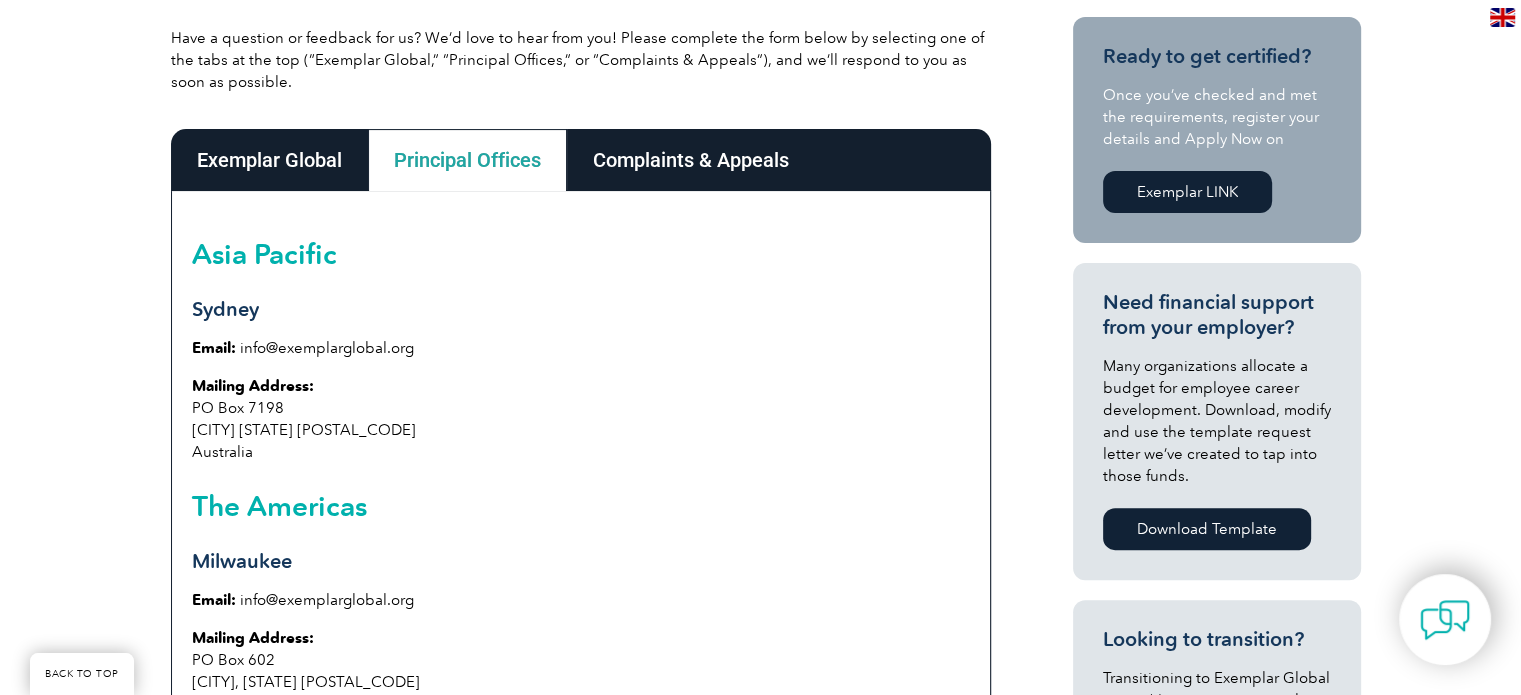 scroll, scrollTop: 498, scrollLeft: 0, axis: vertical 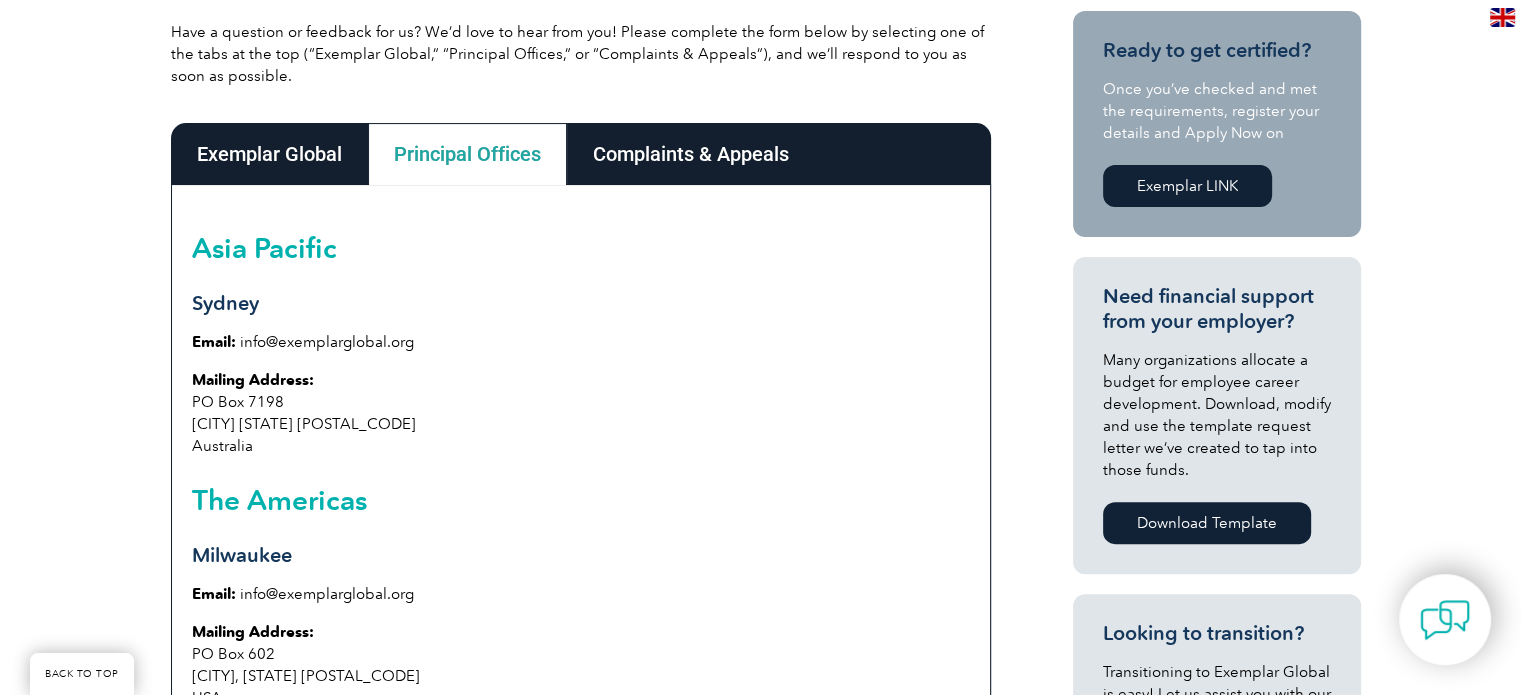 click on "Exemplar Global" at bounding box center (269, 154) 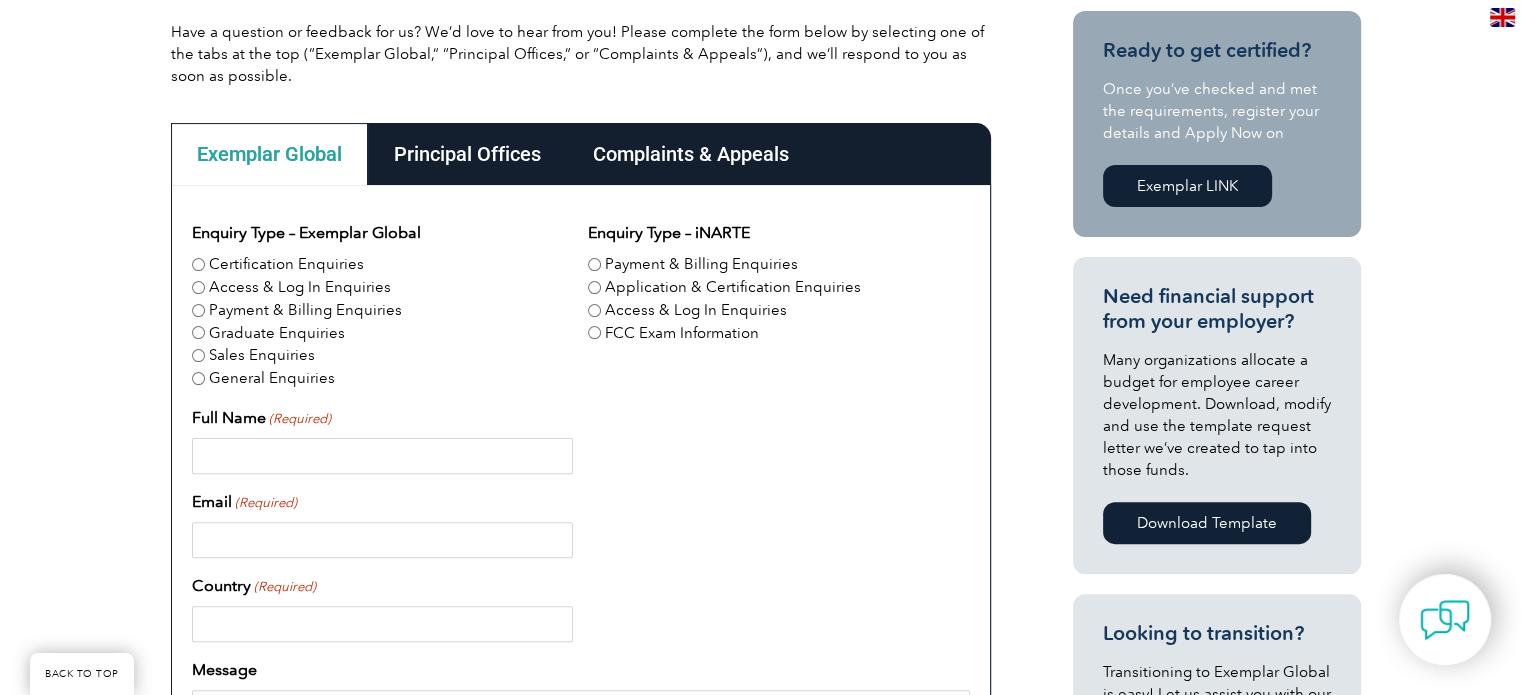 click on "Certification Enquiries" at bounding box center (198, 264) 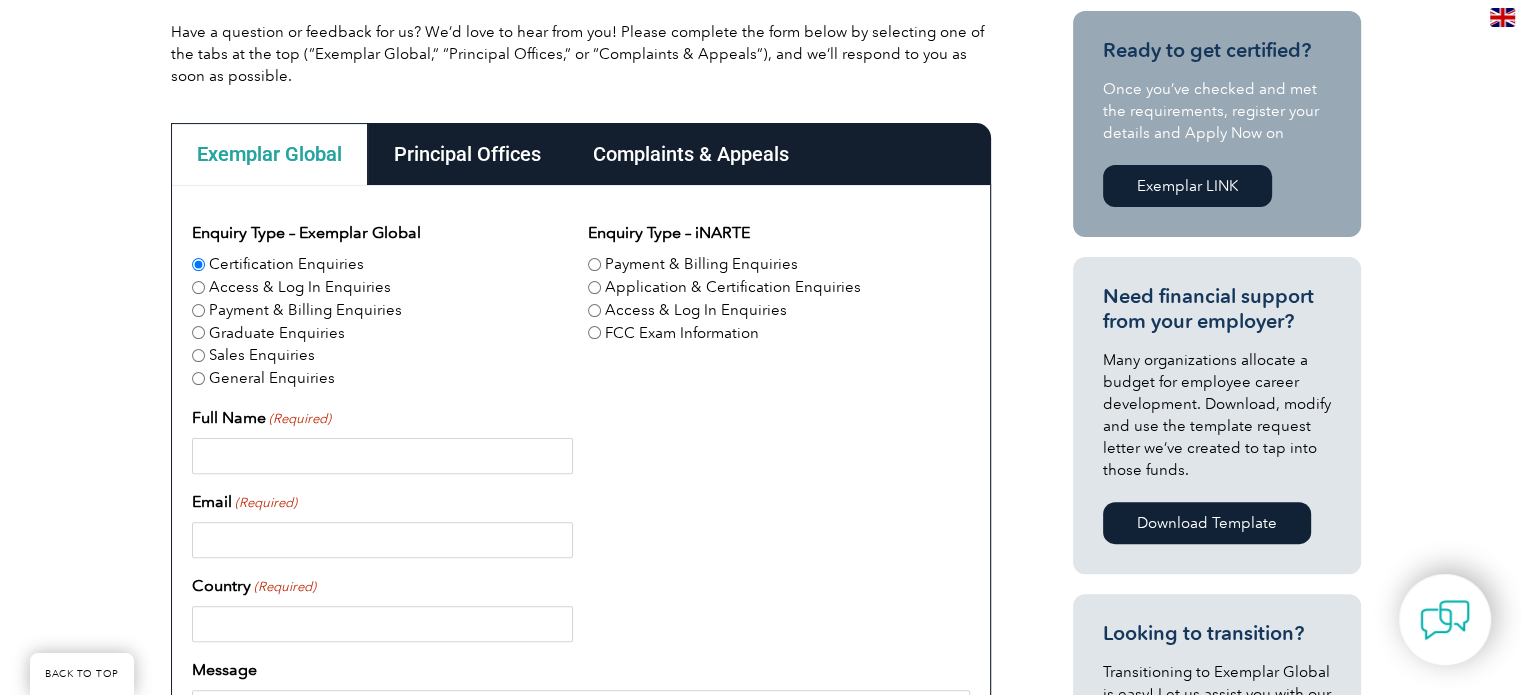 click on "General Enquiries" at bounding box center [198, 378] 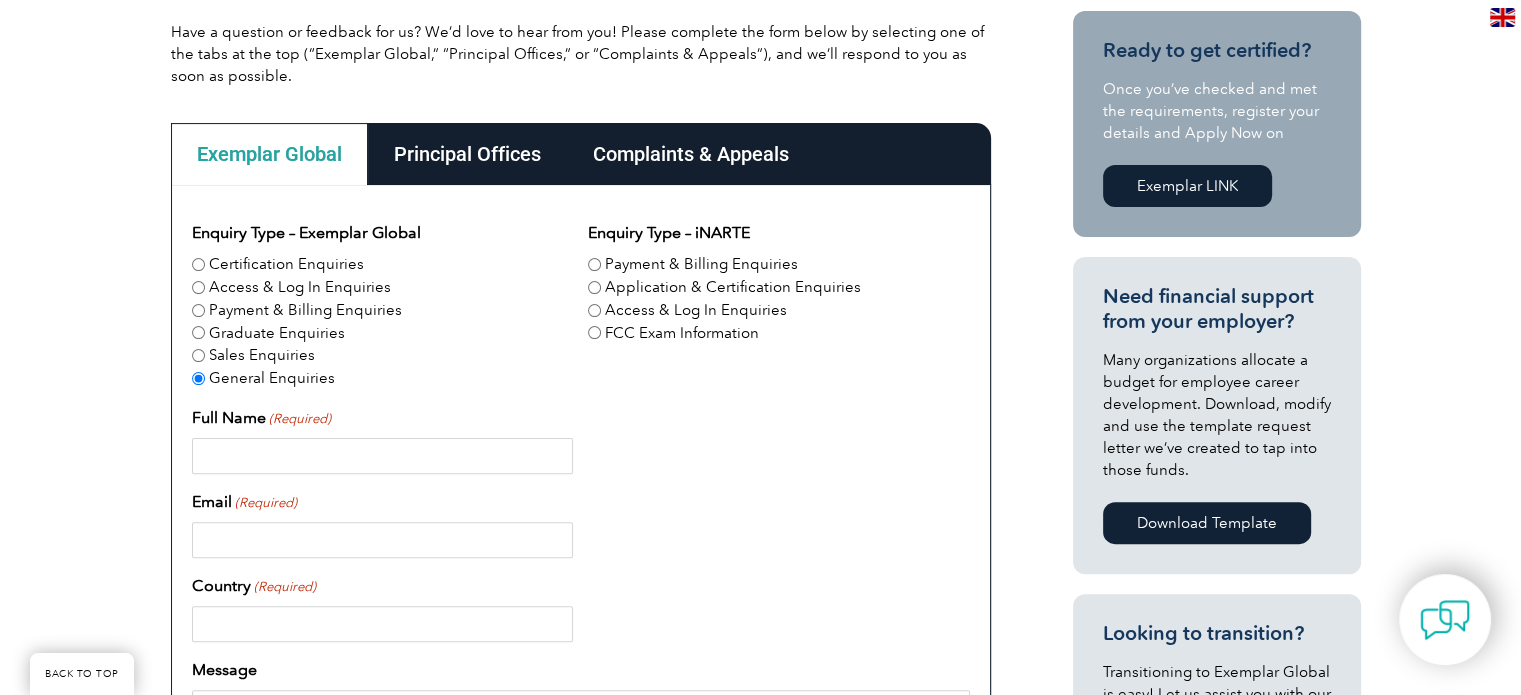click on "Have a question or feedback for us? We’d love to hear from you! Please complete the form below by selecting one of the tabs at the top (“Exemplar Global,” “Principal Offices,” or “Complaints & Appeals”), and we’ll respond to you as soon as possible.                               Exemplar Global   Principal Offices   Complaints & Appeals       Exemplar Global       Enquiry Type – Exemplar Global       Certification Enquiries         Access & Log In Enquiries         Payment & Billing Enquiries         Graduate Enquiries         Sales Enquiries         General Enquiries   Enquiry Type – iNARTE       Payment & Billing Enquiries         Application & Certification Enquiries         Access & Log In Enquiries         FCC Exam Information   Full Name (Required) Email (Required)     Country (Required) Message Phone (Optional) Please include country code CAPTCHA     Submit                         Δ       Principal Offices   Asia Pacific   Sydney   Email:     Mailing Address:" at bounding box center (760, 659) 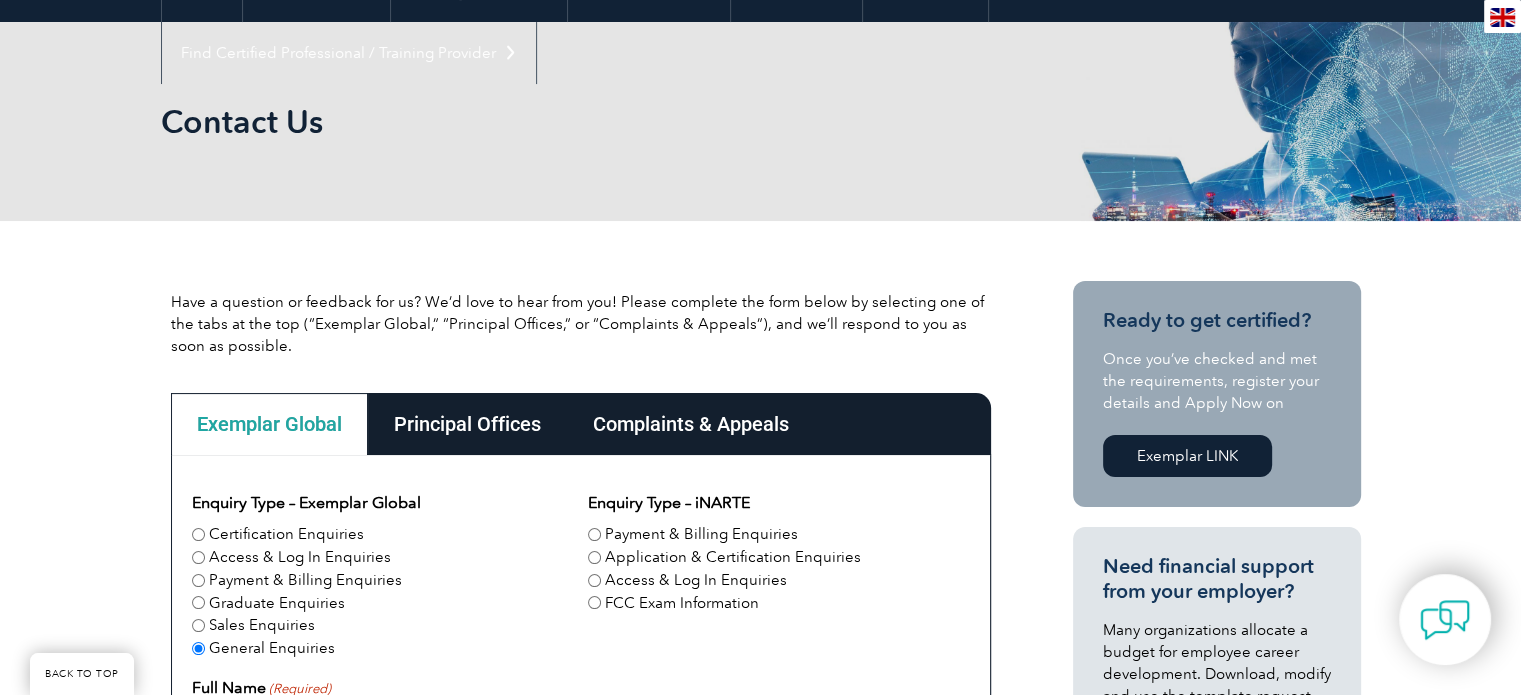 scroll, scrollTop: 206, scrollLeft: 0, axis: vertical 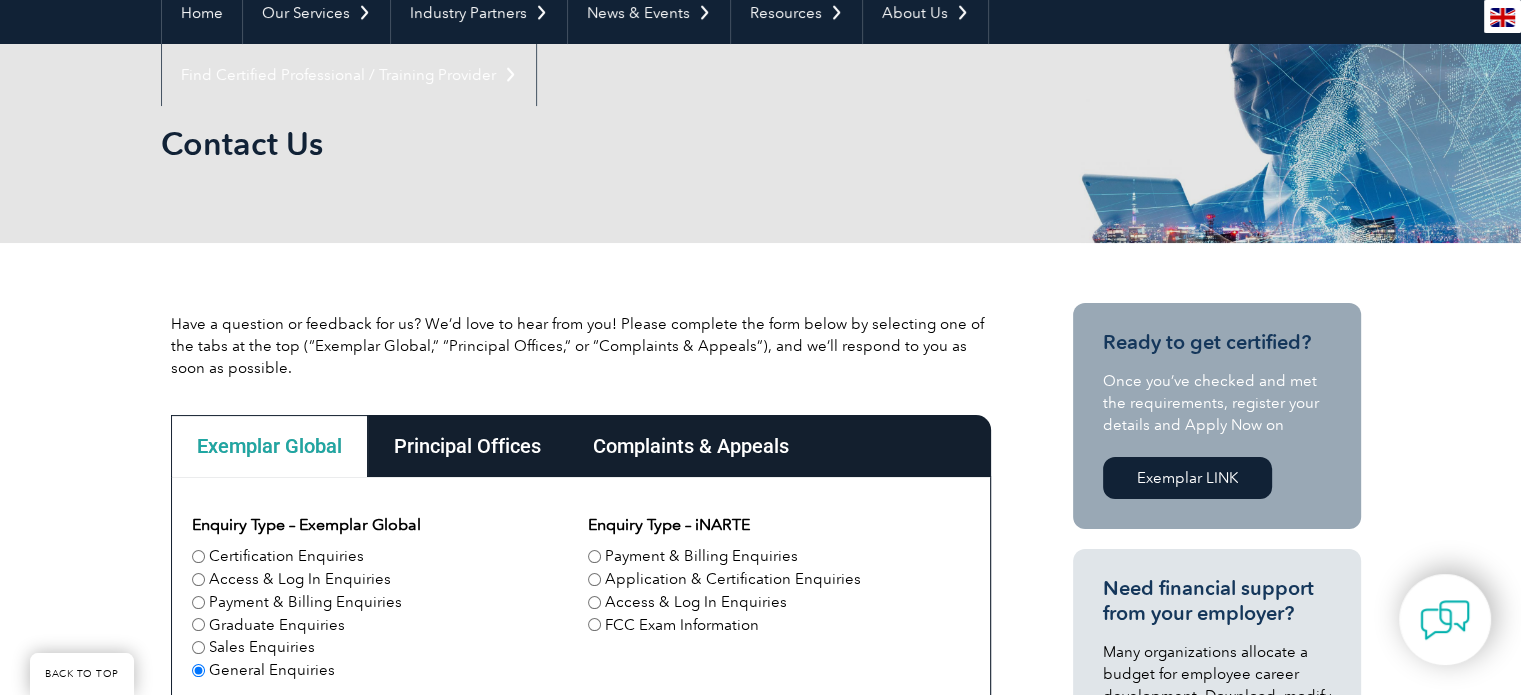 click on "Have a question or feedback for us? We’d love to hear from you! Please complete the form below by selecting one of the tabs at the top (“Exemplar Global,” “Principal Offices,” or “Complaints & Appeals”), and we’ll respond to you as soon as possible.                               Exemplar Global   Principal Offices   Complaints & Appeals       Exemplar Global       Enquiry Type – Exemplar Global       Certification Enquiries         Access & Log In Enquiries         Payment & Billing Enquiries         Graduate Enquiries         Sales Enquiries         General Enquiries   Enquiry Type – iNARTE       Payment & Billing Enquiries         Application & Certification Enquiries         Access & Log In Enquiries         FCC Exam Information   Full Name (Required) Email (Required)     Country (Required) Message Phone (Optional) Please include country code CAPTCHA     Submit                         Δ       Principal Offices   Asia Pacific   Sydney   Email:     Mailing Address:" at bounding box center [760, 951] 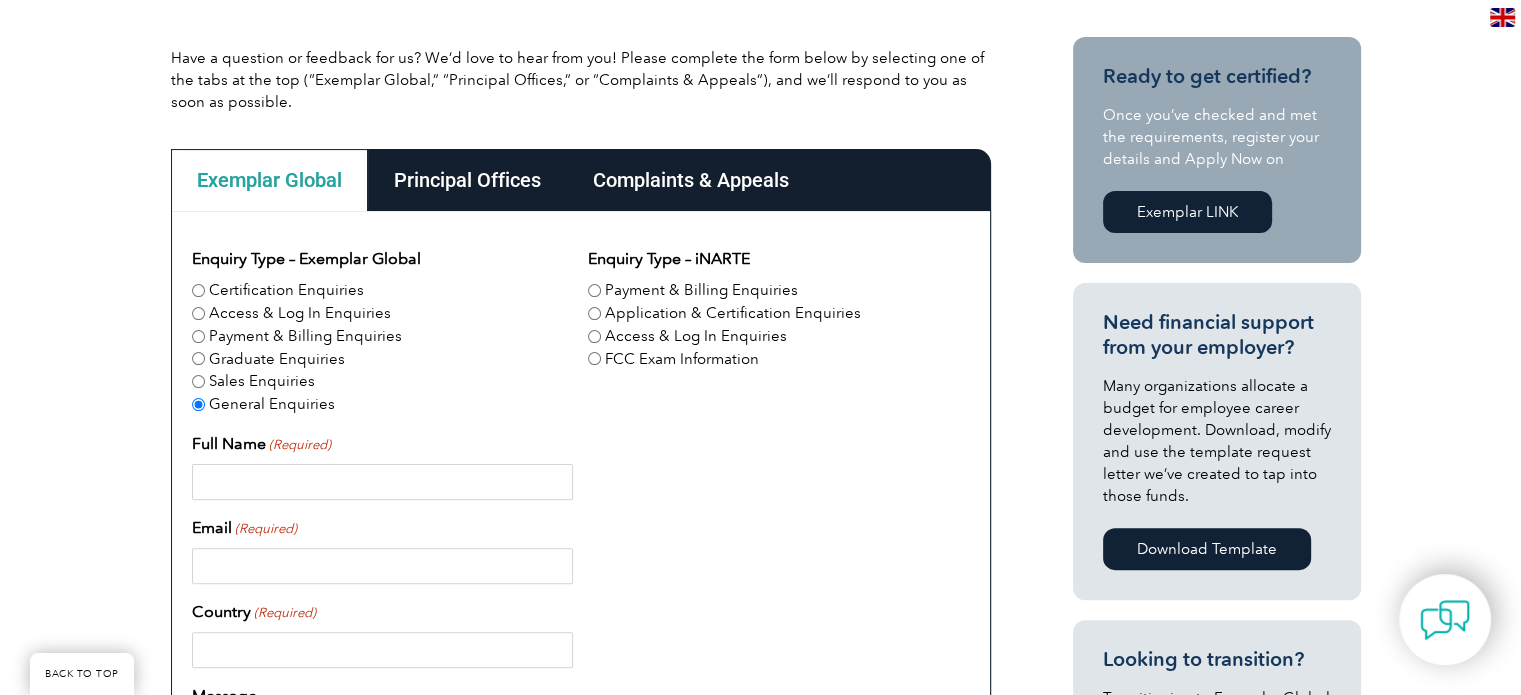 scroll, scrollTop: 473, scrollLeft: 0, axis: vertical 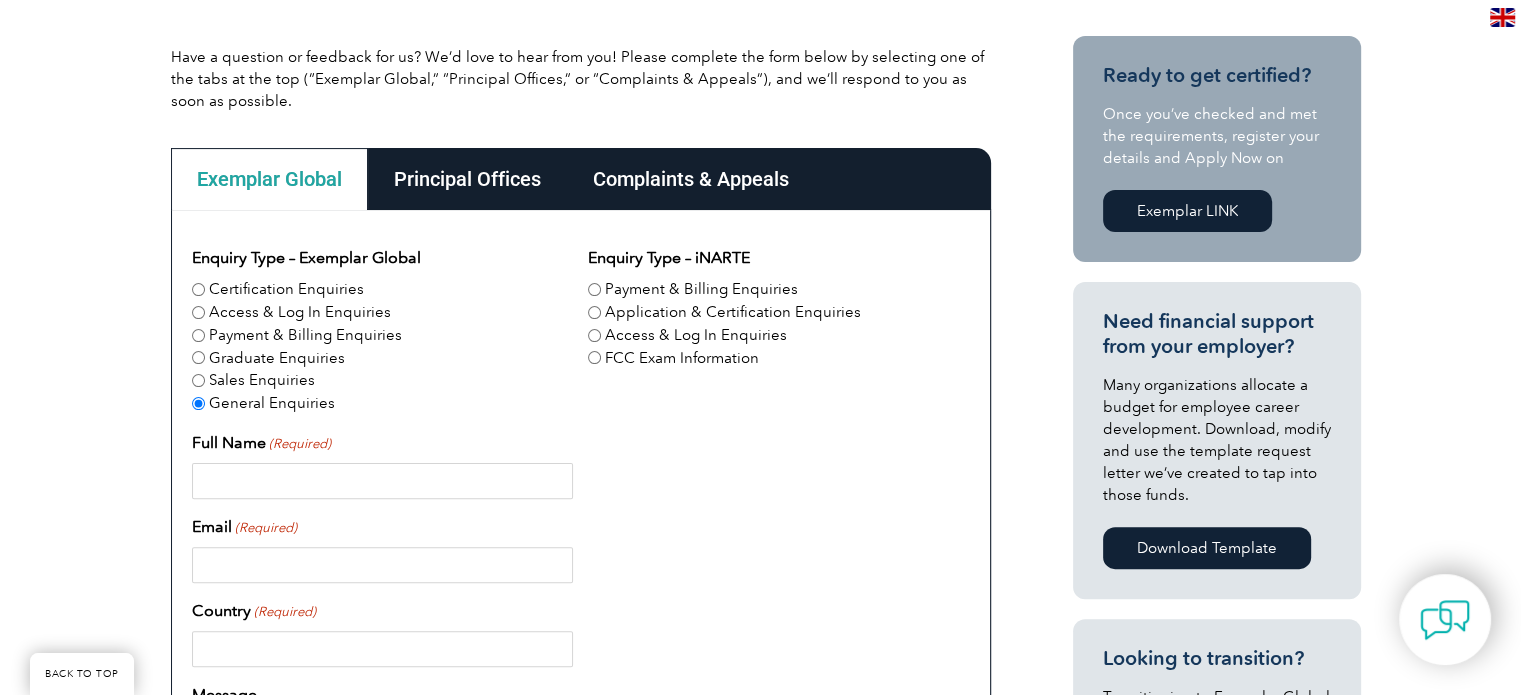 click on "Full Name (Required)" at bounding box center [382, 481] 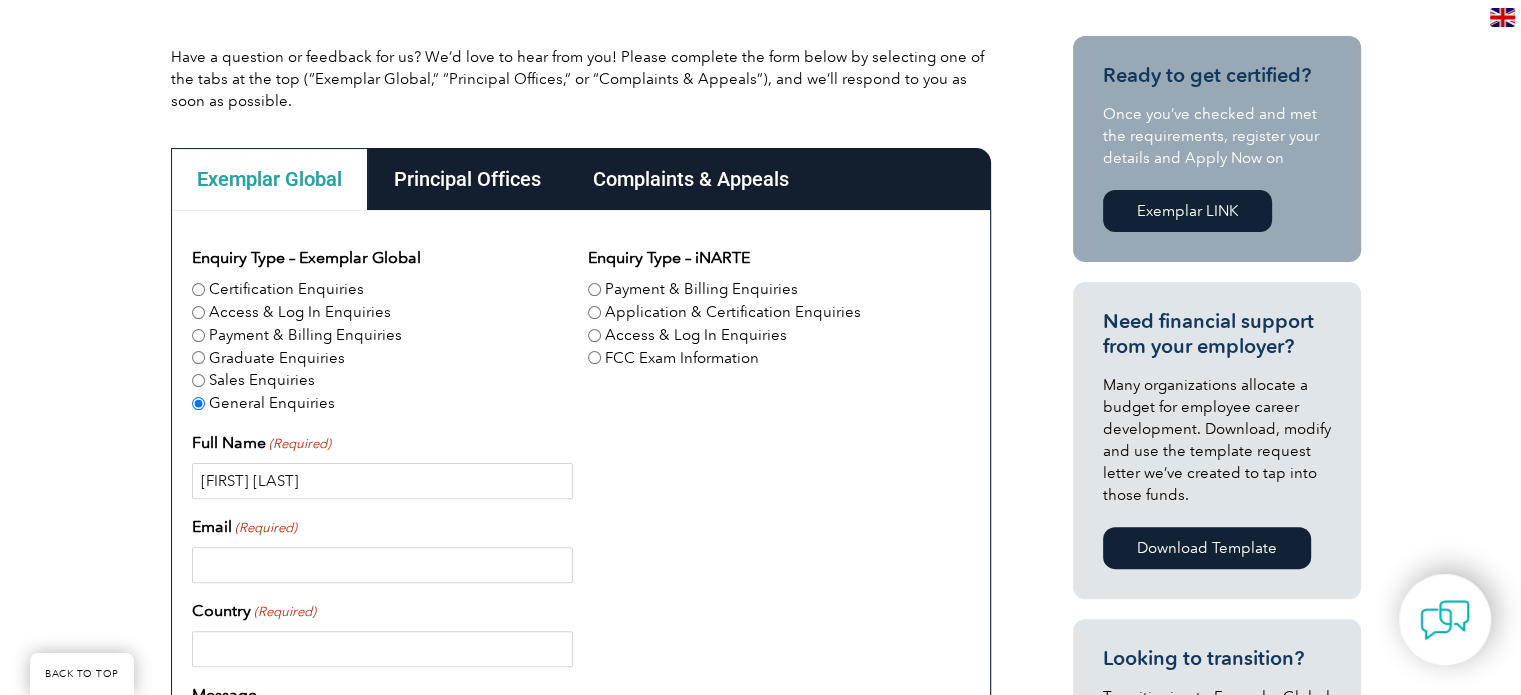 type on "hemant dadlani" 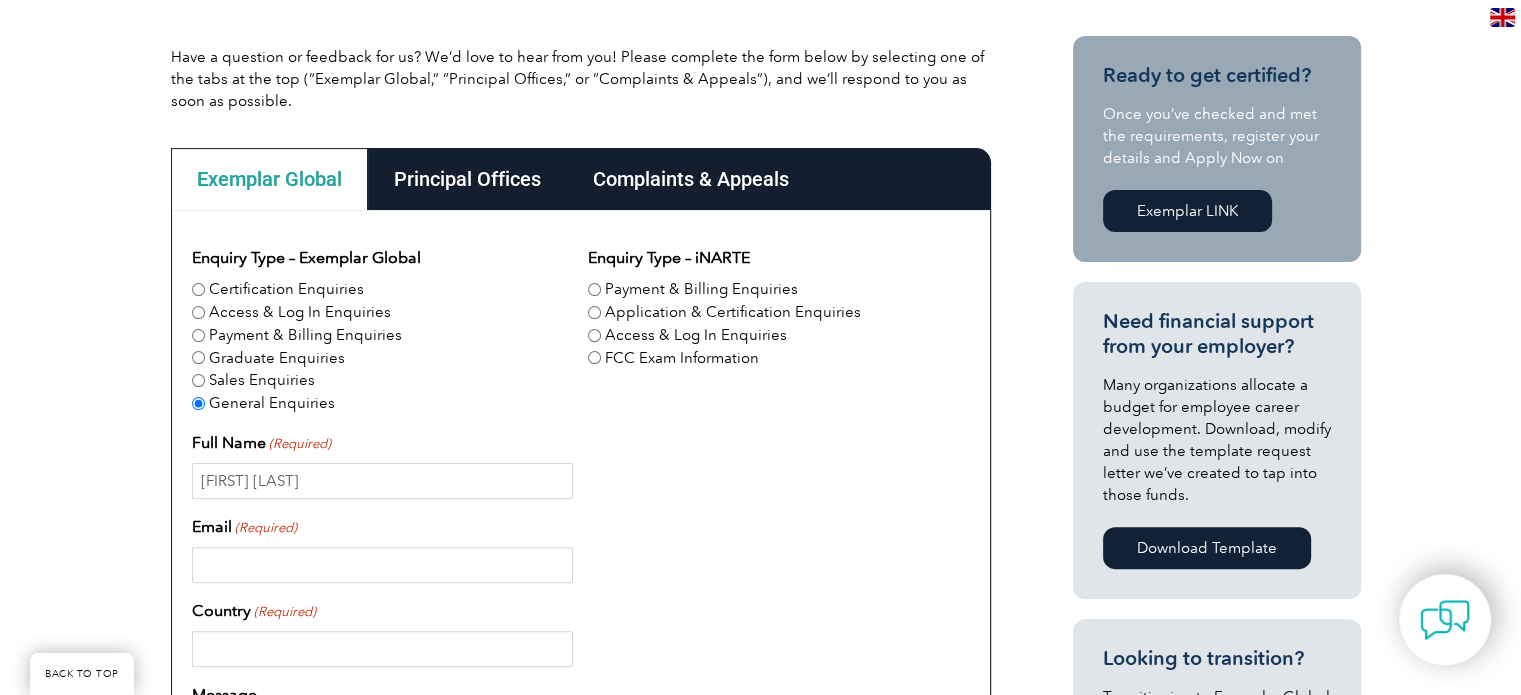 click on "Email (Required)" at bounding box center [382, 565] 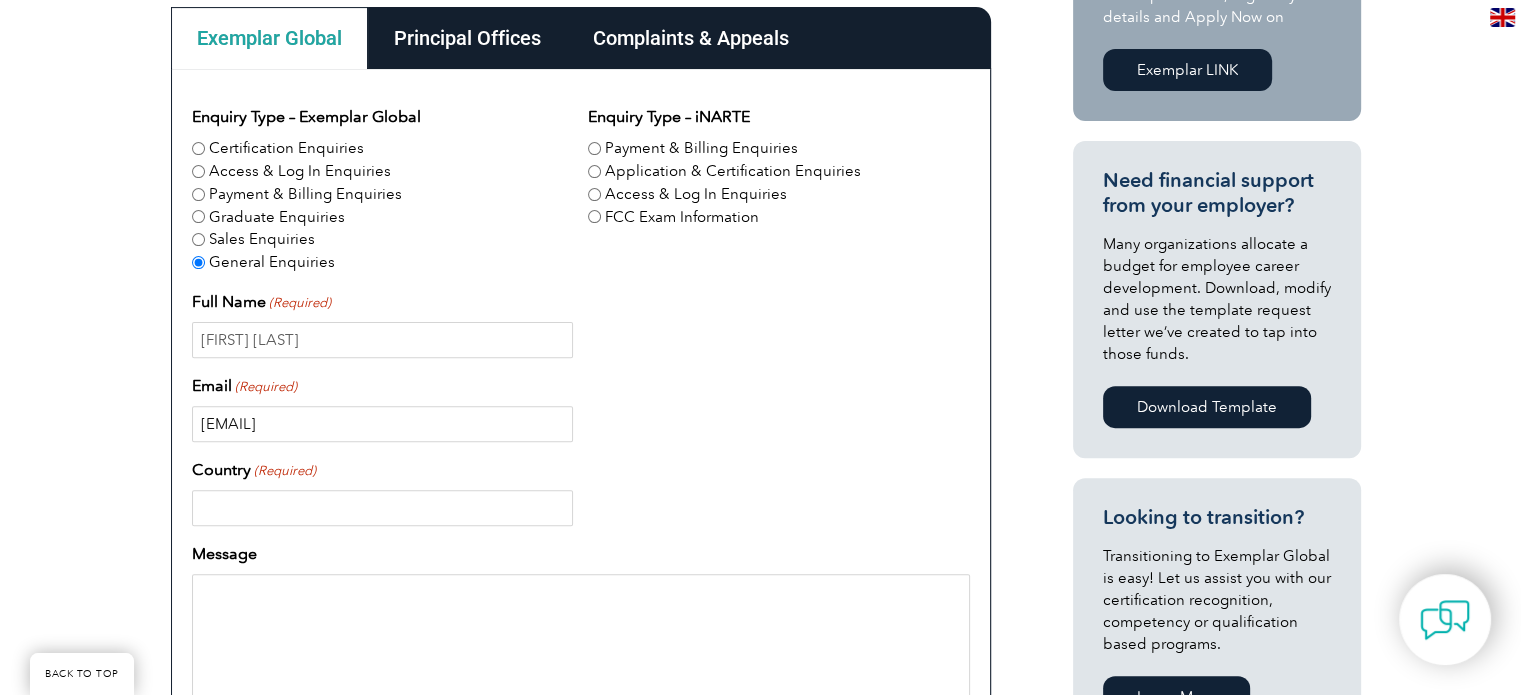 scroll, scrollTop: 616, scrollLeft: 0, axis: vertical 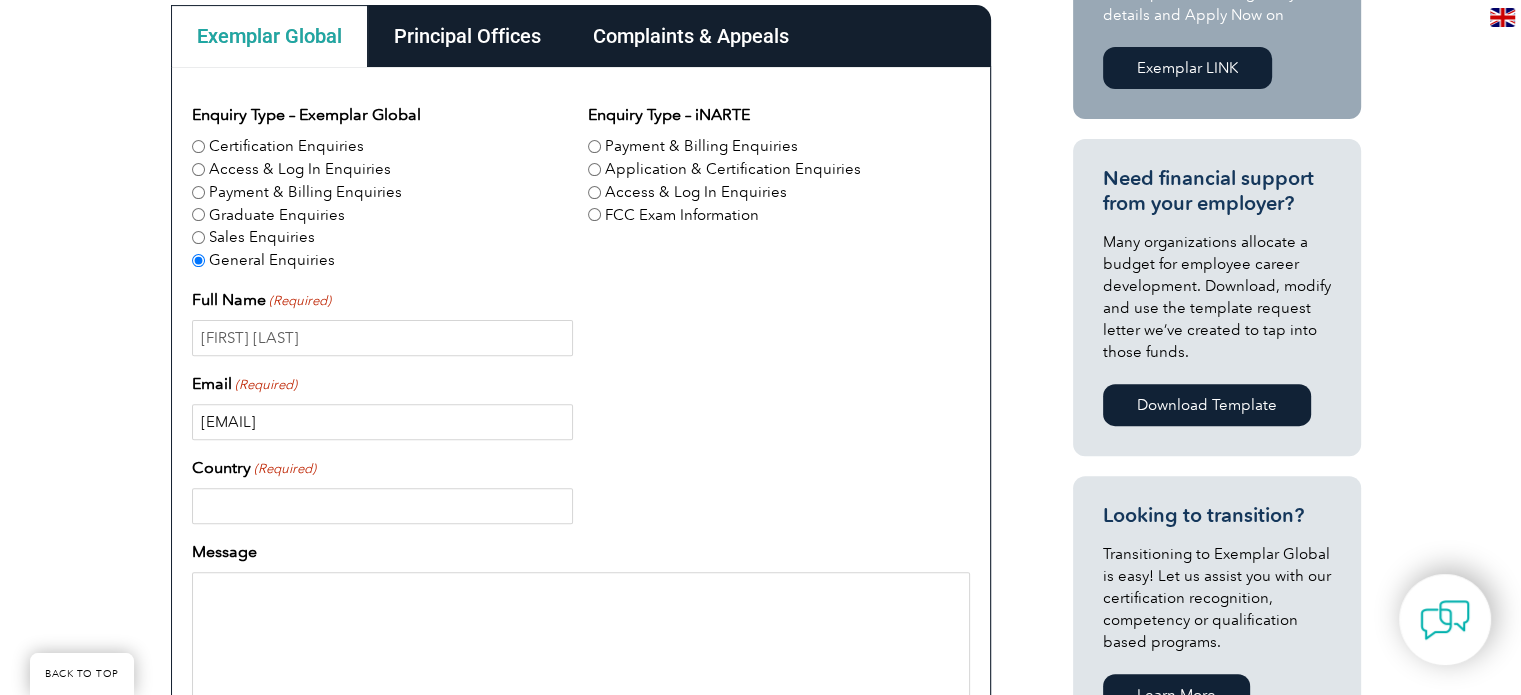 type on "hd@dadlani.au" 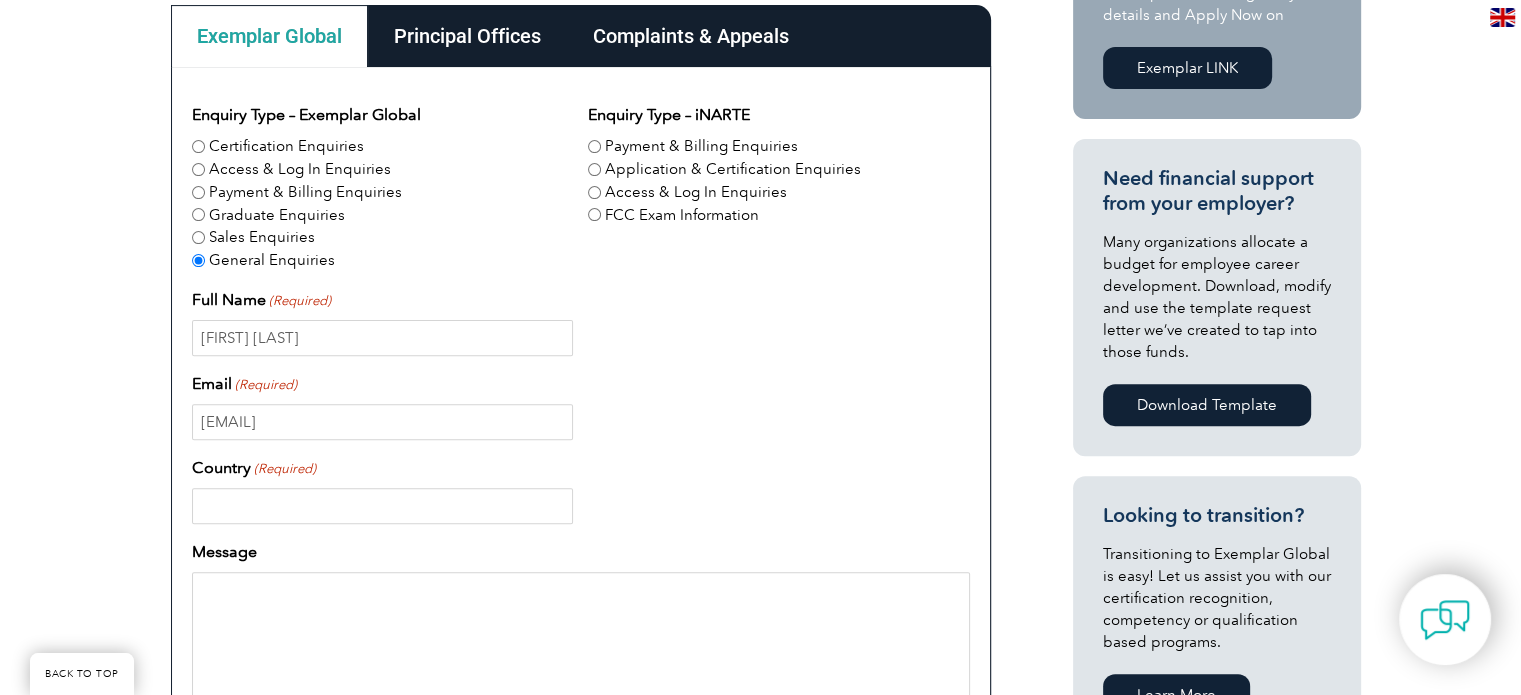 click on "Country (Required)" at bounding box center [382, 506] 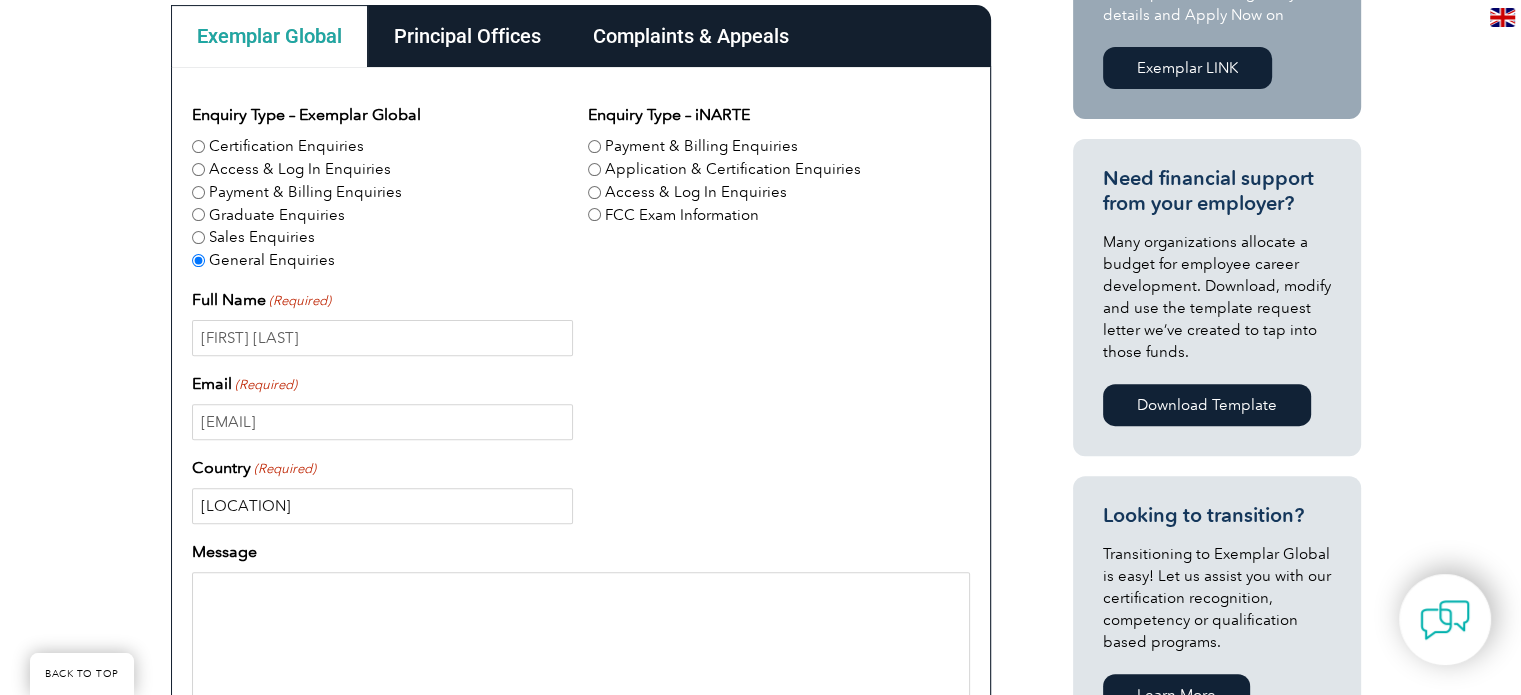 click on "AUstralia" at bounding box center [382, 506] 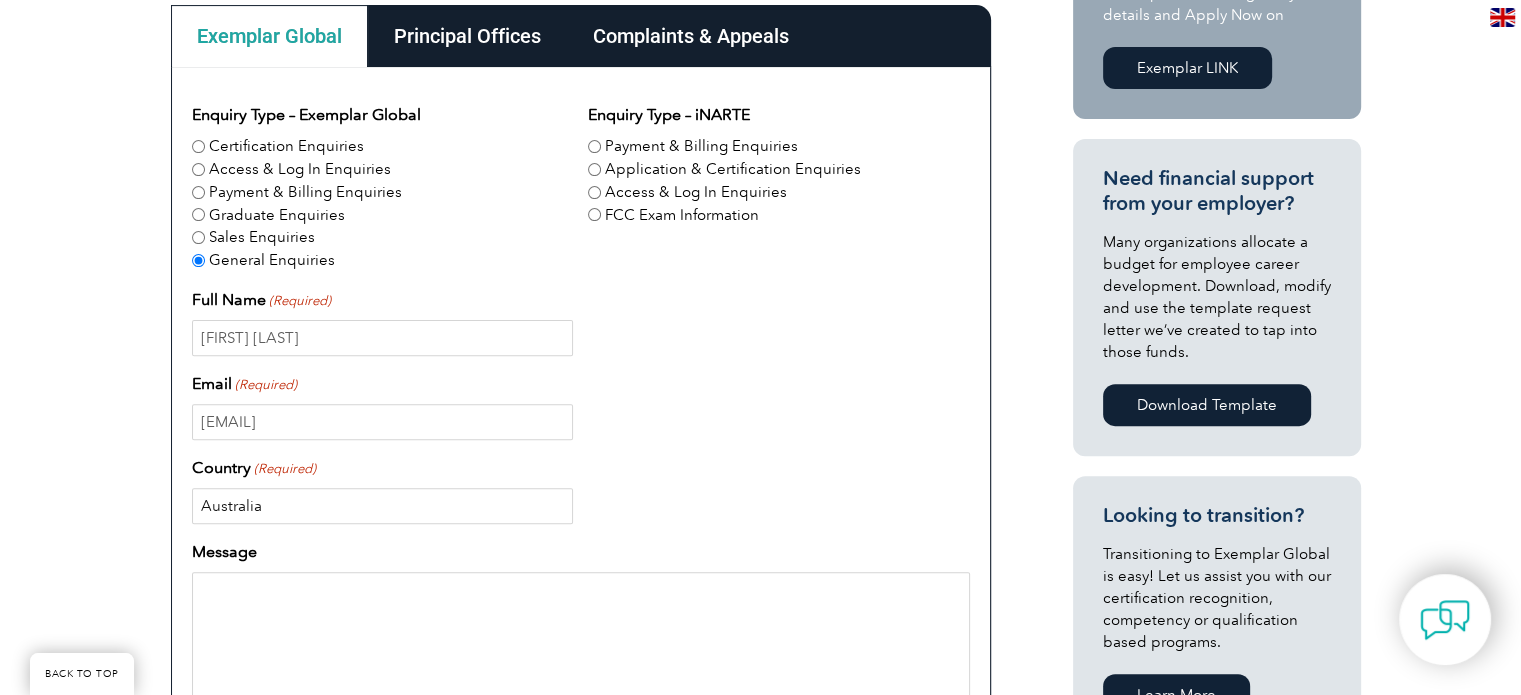 type on "Australia" 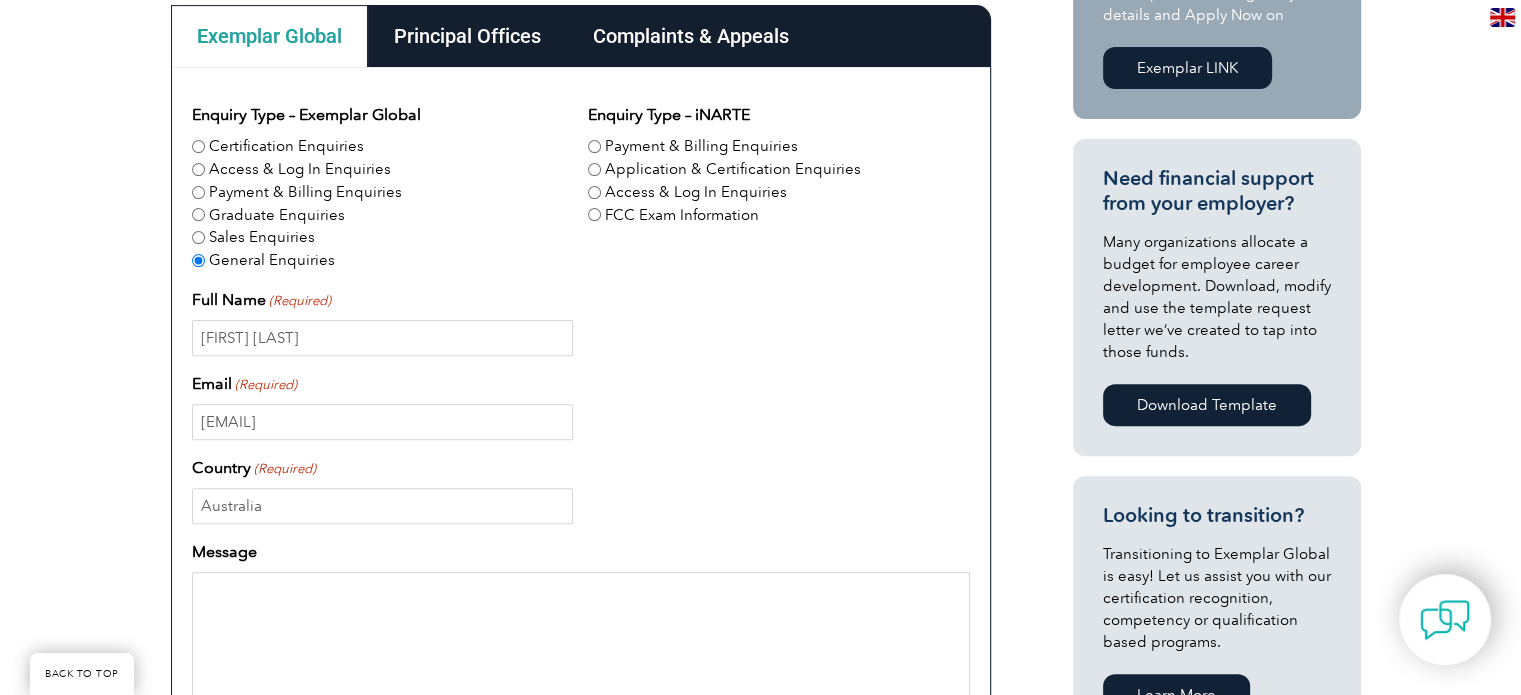 click on "Message" at bounding box center [581, 668] 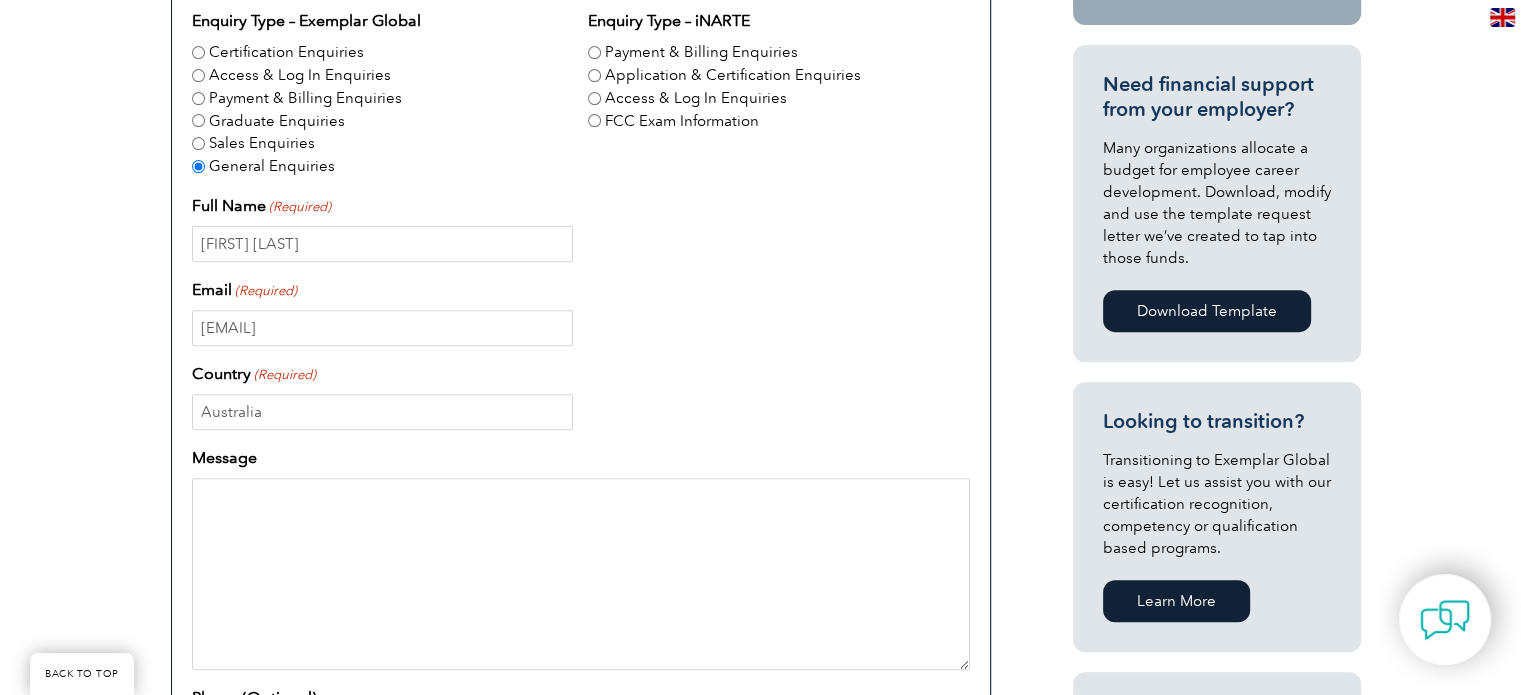 scroll, scrollTop: 713, scrollLeft: 0, axis: vertical 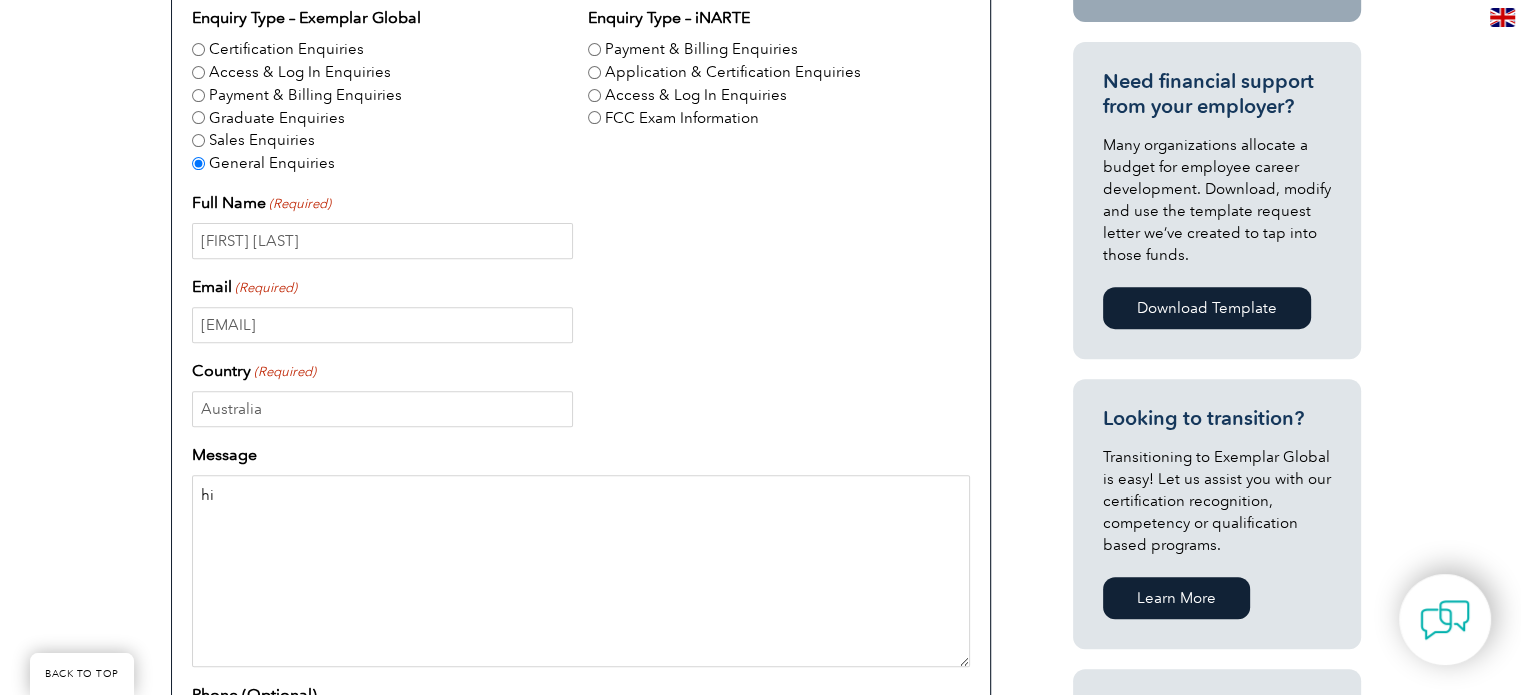 type on "h" 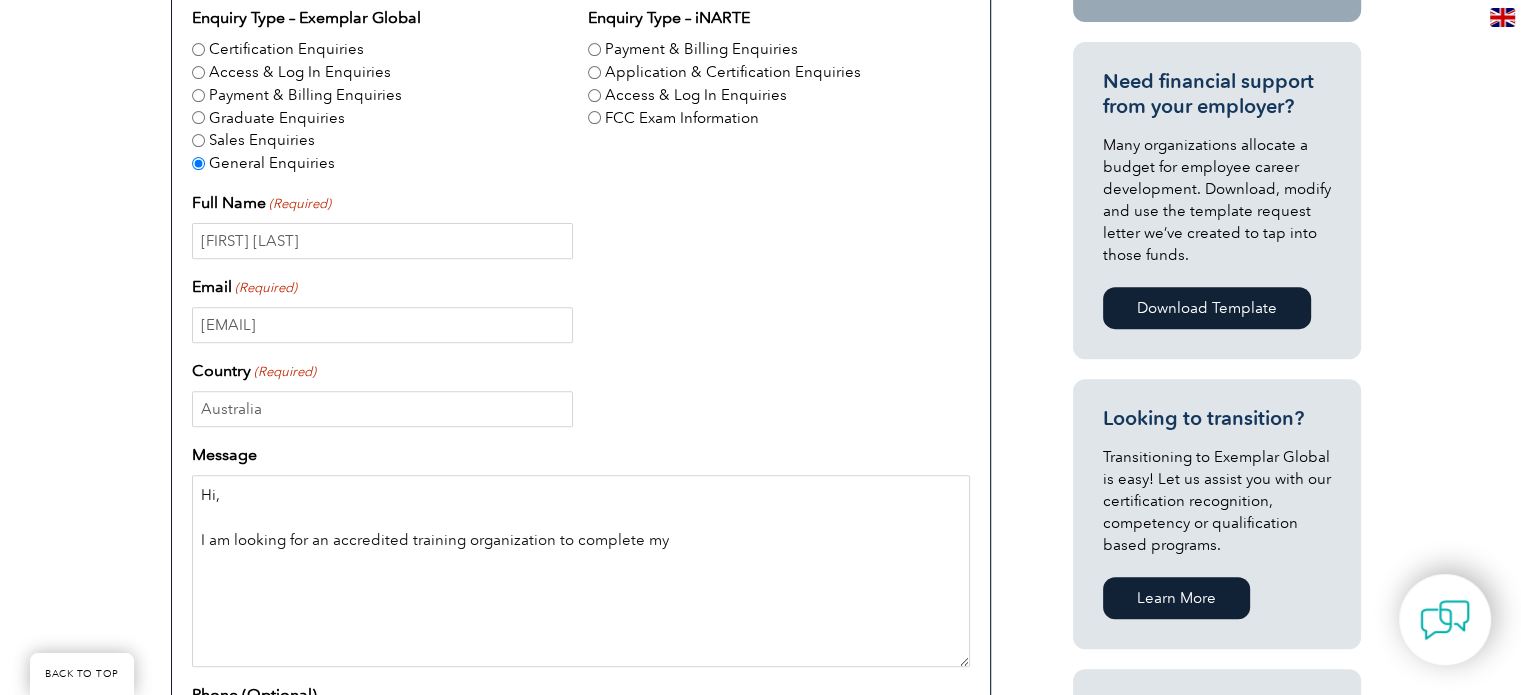 paste on "iso 22000:2018 lead food safety auditor course" 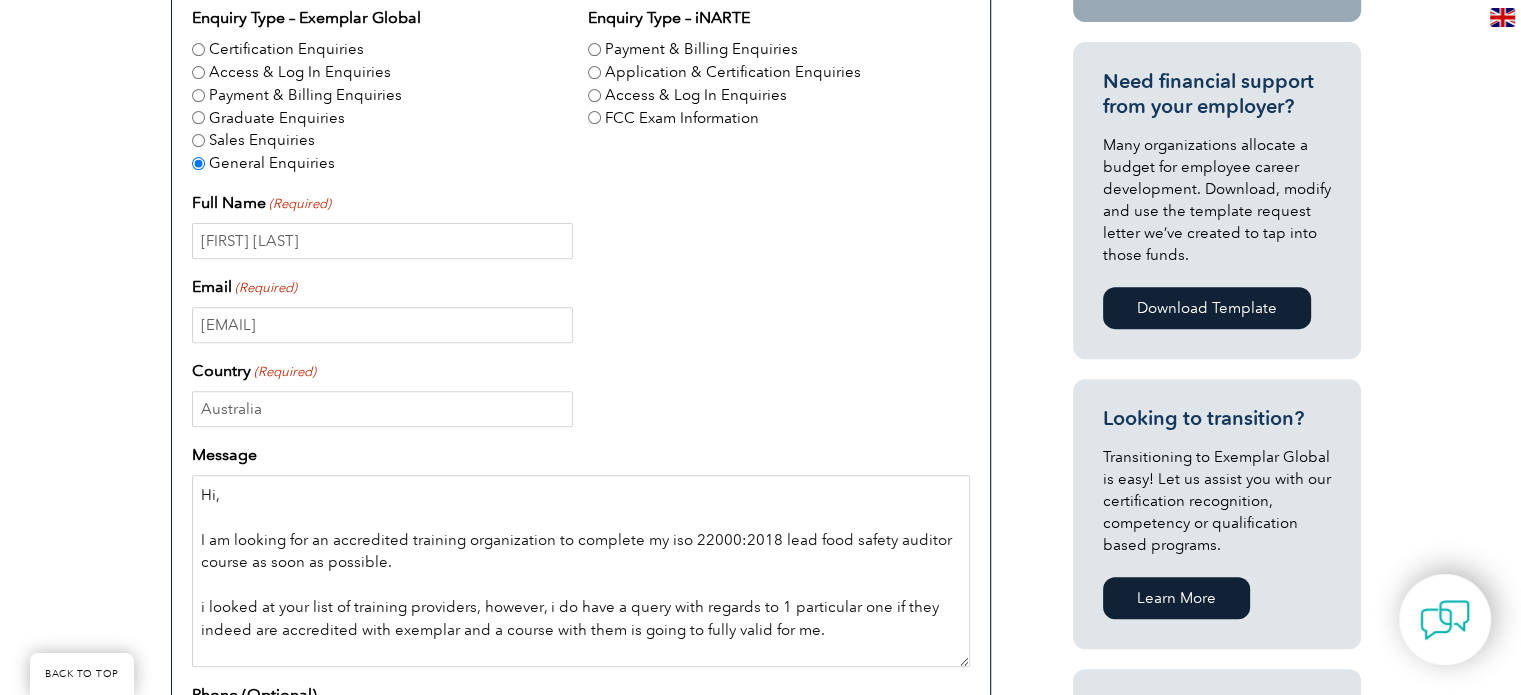 drag, startPoint x: 200, startPoint y: 489, endPoint x: 844, endPoint y: 639, distance: 661.2382 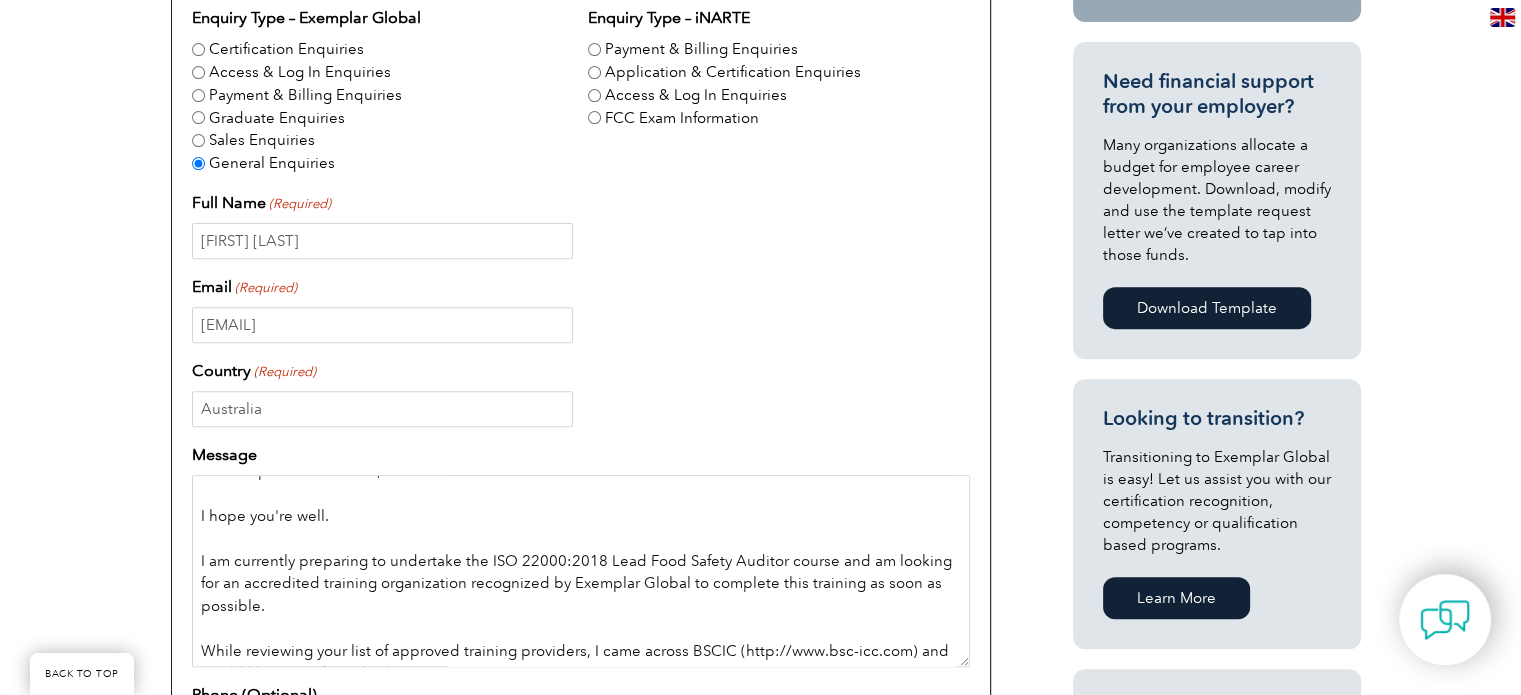 scroll, scrollTop: 0, scrollLeft: 0, axis: both 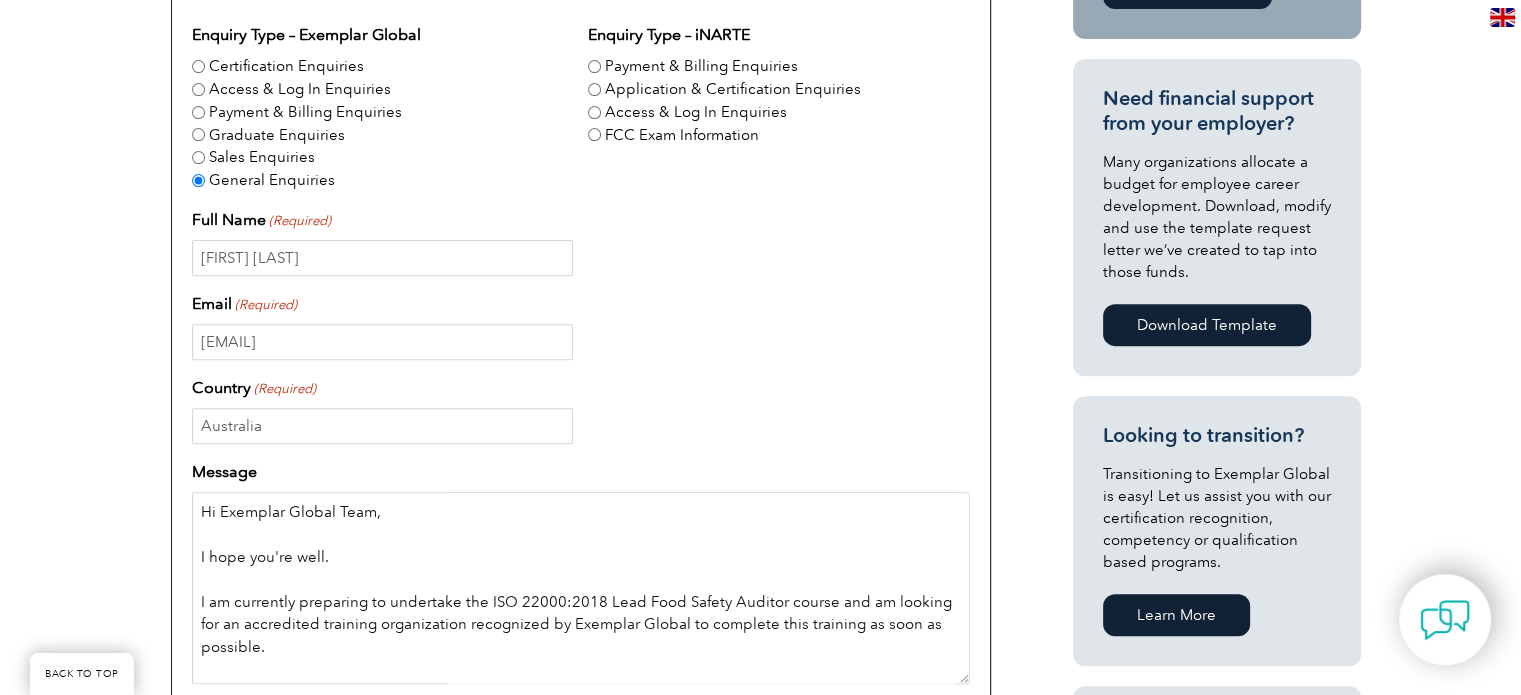 click on "Hi Exemplar Global Team,
I hope you're well.
I am currently preparing to undertake the ISO 22000:2018 Lead Food Safety Auditor course and am looking for an accredited training organization recognized by Exemplar Global to complete this training as soon as possible.
While reviewing your list of approved training providers, I came across BSCIC (http://www.bsc-icc.com) and would like to confirm whether:
BSCIC is currently accredited with Exemplar Global, and
Completion of their ISO 22000:2018 Lead Auditor course would be fully valid and accepted for my certification application as a Lead Auditor under the FSMS scheme.
I would greatly appreciate your guidance so I can proceed with confidence." at bounding box center [581, 588] 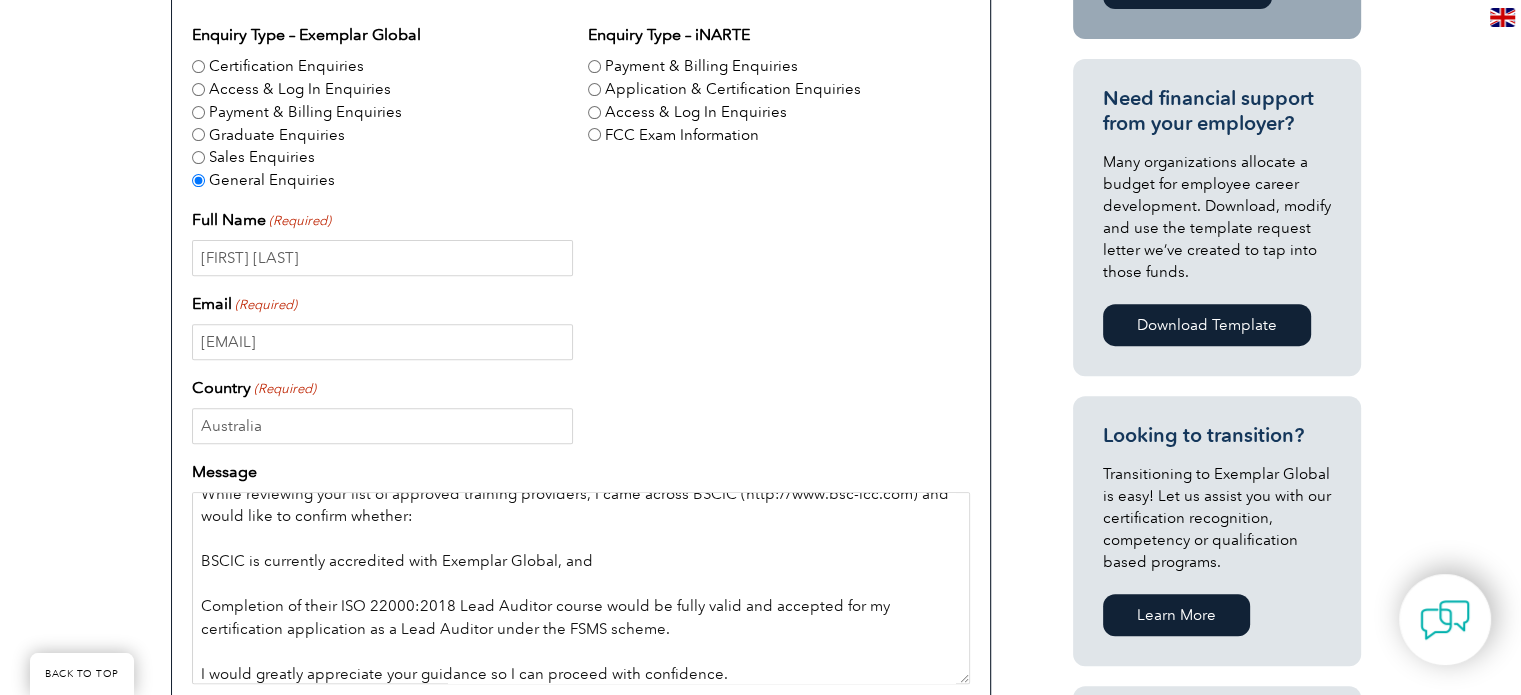 scroll, scrollTop: 252, scrollLeft: 0, axis: vertical 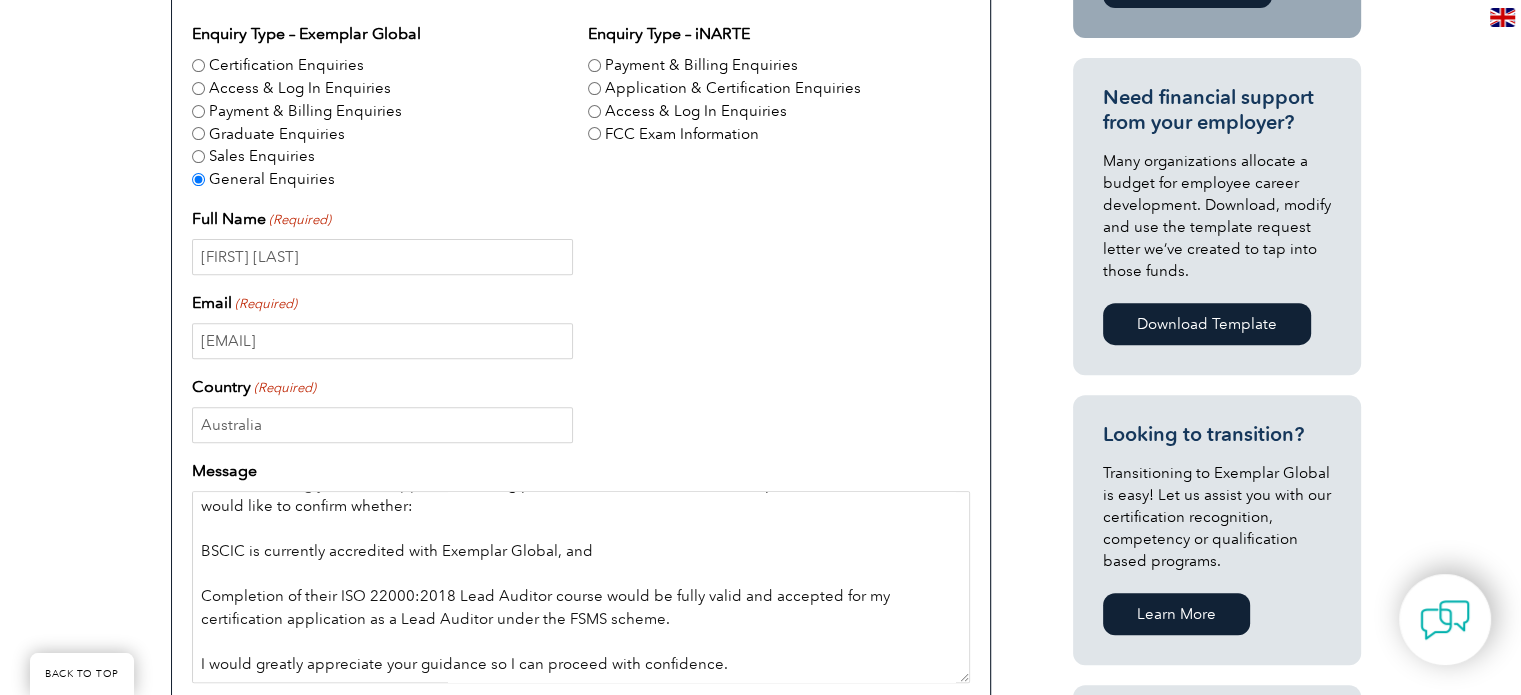 click on "Subject: Verification of Training Provider Accreditation – ISO 22000:2018 Lead Auditor Course
Hi Exemplar Global Team,
I hope you're well.
I am currently preparing to undertake the ISO 22000:2018 Lead Food Safety Auditor course and am looking for an accredited training organization recognized by Exemplar Global to complete this training as soon as possible.
While reviewing your list of approved training providers, I came across BSCIC (http://www.bsc-icc.com) and would like to confirm whether:
BSCIC is currently accredited with Exemplar Global, and
Completion of their ISO 22000:2018 Lead Auditor course would be fully valid and accepted for my certification application as a Lead Auditor under the FSMS scheme.
I would greatly appreciate your guidance so I can proceed with confidence." at bounding box center (581, 587) 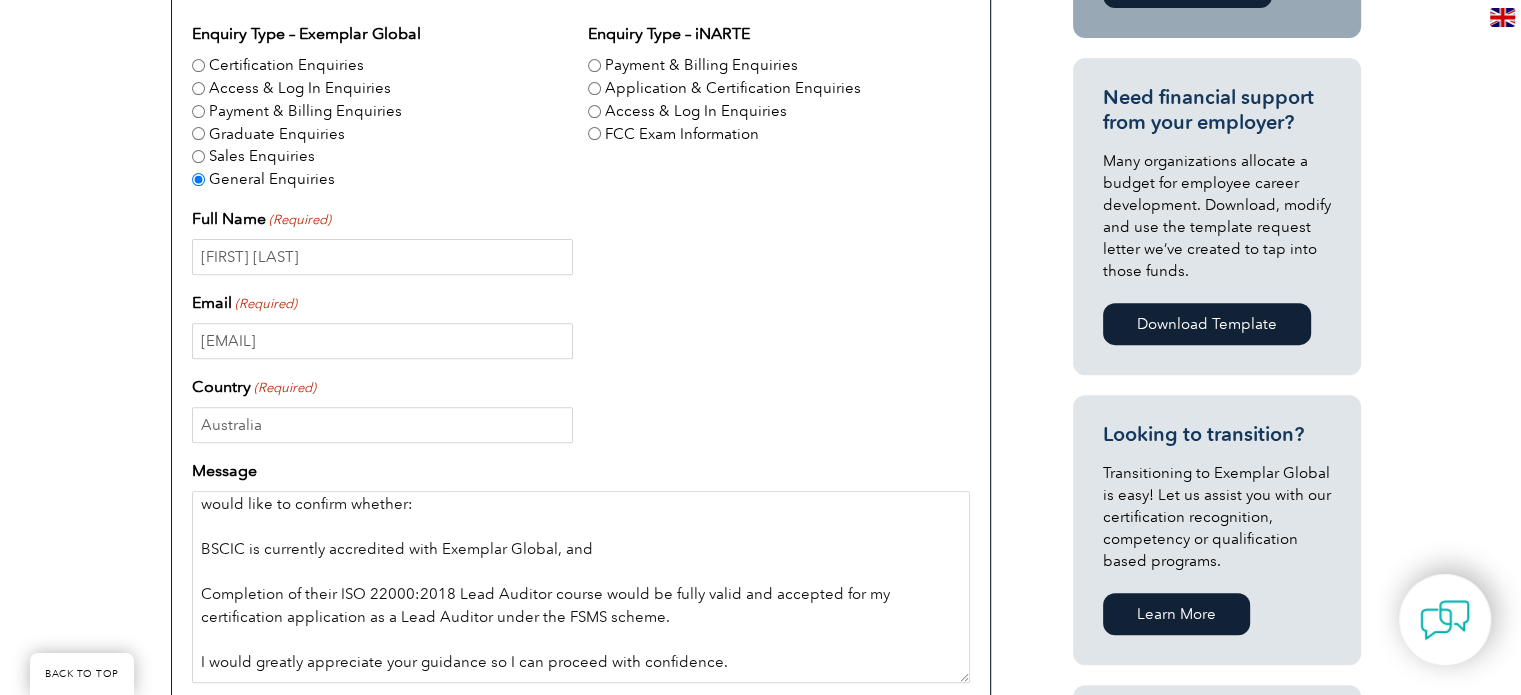 scroll, scrollTop: 288, scrollLeft: 0, axis: vertical 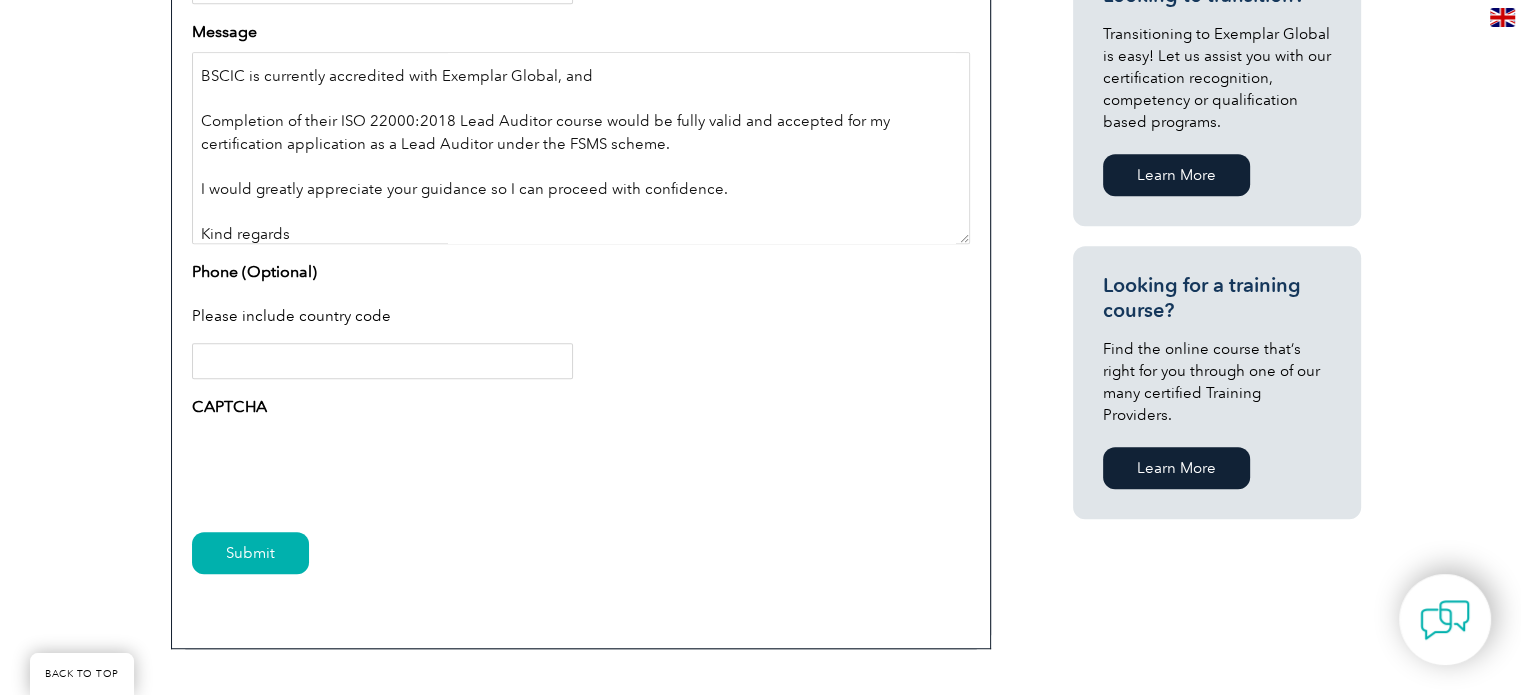 type on "Subject: Verification of Training Provider Accreditation – ISO 22000:2018 Lead Auditor Course
Hi Exemplar Global Team,
I hope you're well.
I am currently preparing to undertake the ISO 22000:2018 Lead Food Safety Auditor course and am looking for an accredited training organization recognized by Exemplar Global to complete this training as soon as possible.
While reviewing your list of approved training providers, I came across BSCIC (http://www.bsc-icc.com) and would like to confirm whether:
BSCIC is currently accredited with Exemplar Global, and
Completion of their ISO 22000:2018 Lead Auditor course would be fully valid and accepted for my certification application as a Lead Auditor under the FSMS scheme.
I would greatly appreciate your guidance so I can proceed with confidence.
Kind regards" 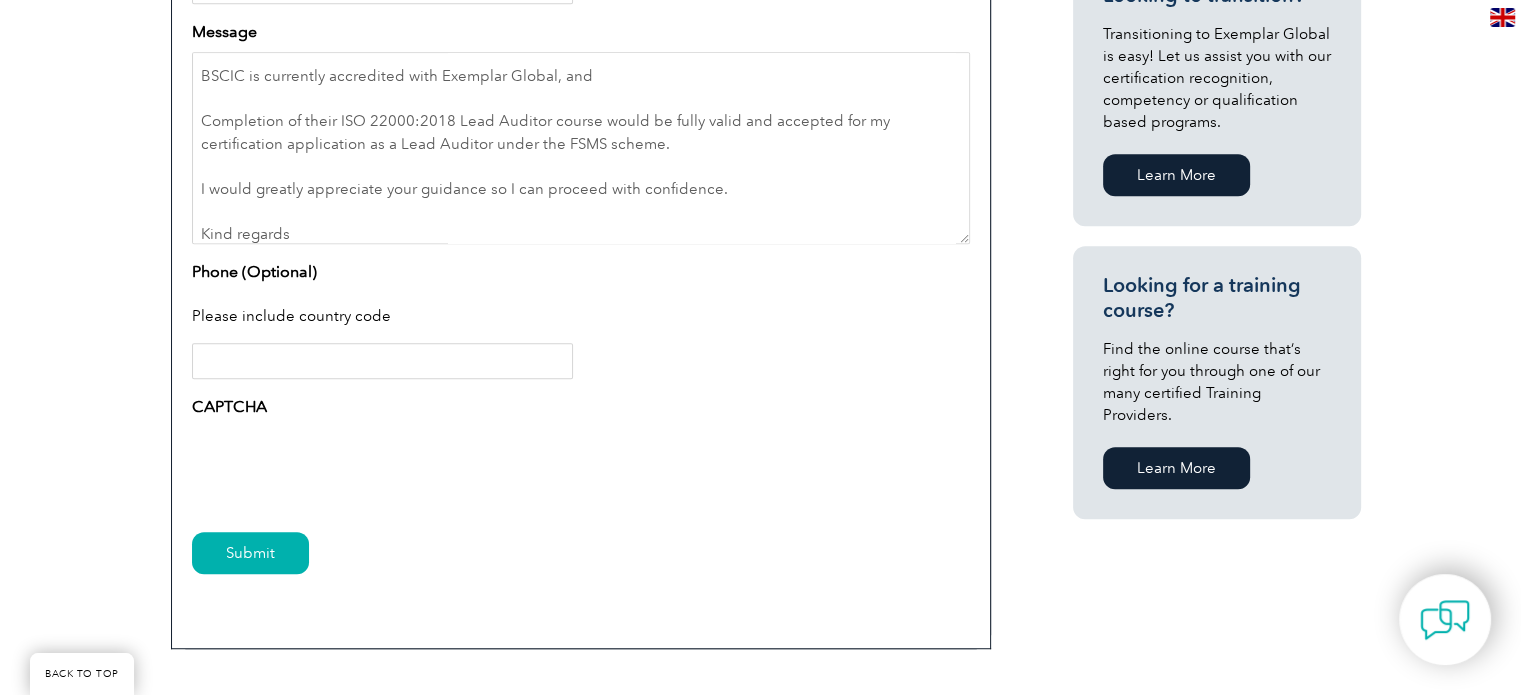 click on "Phone (Optional)" at bounding box center (382, 361) 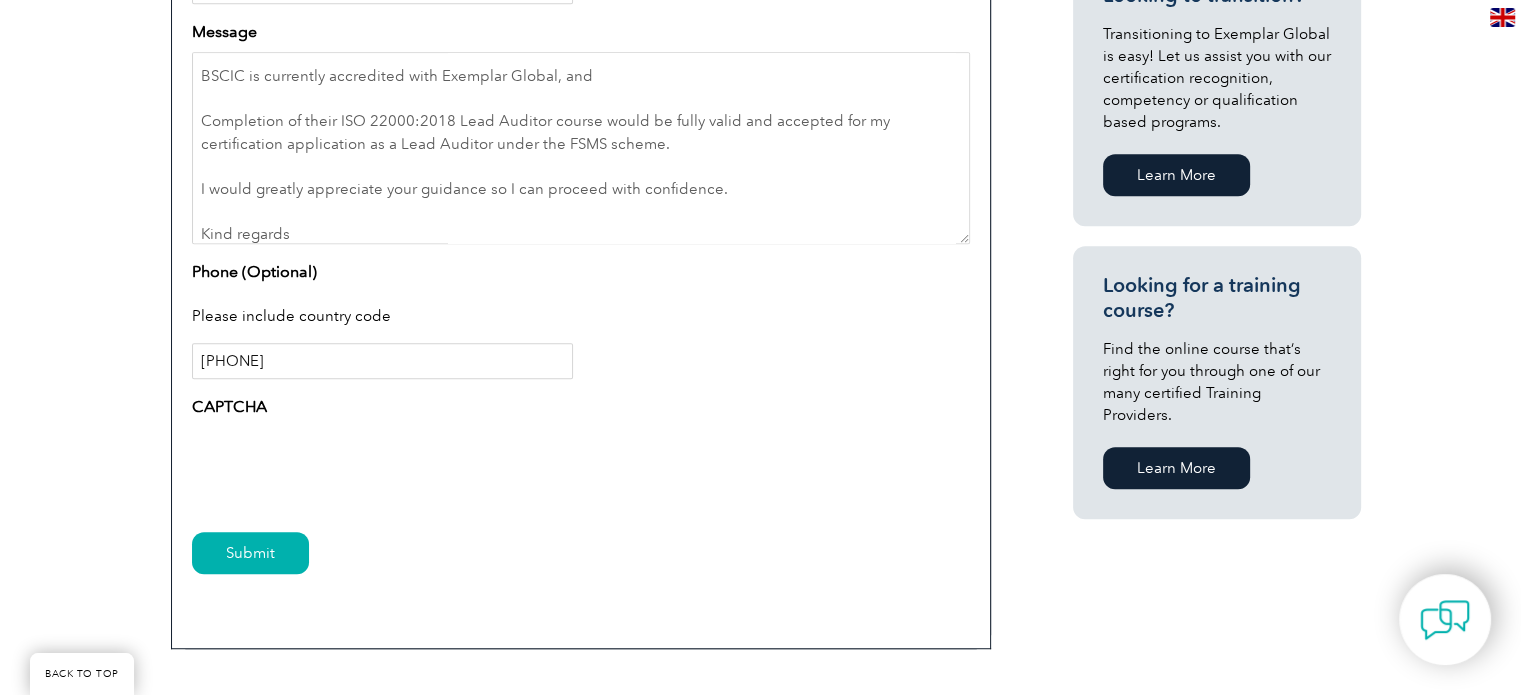 type on "+61469651985" 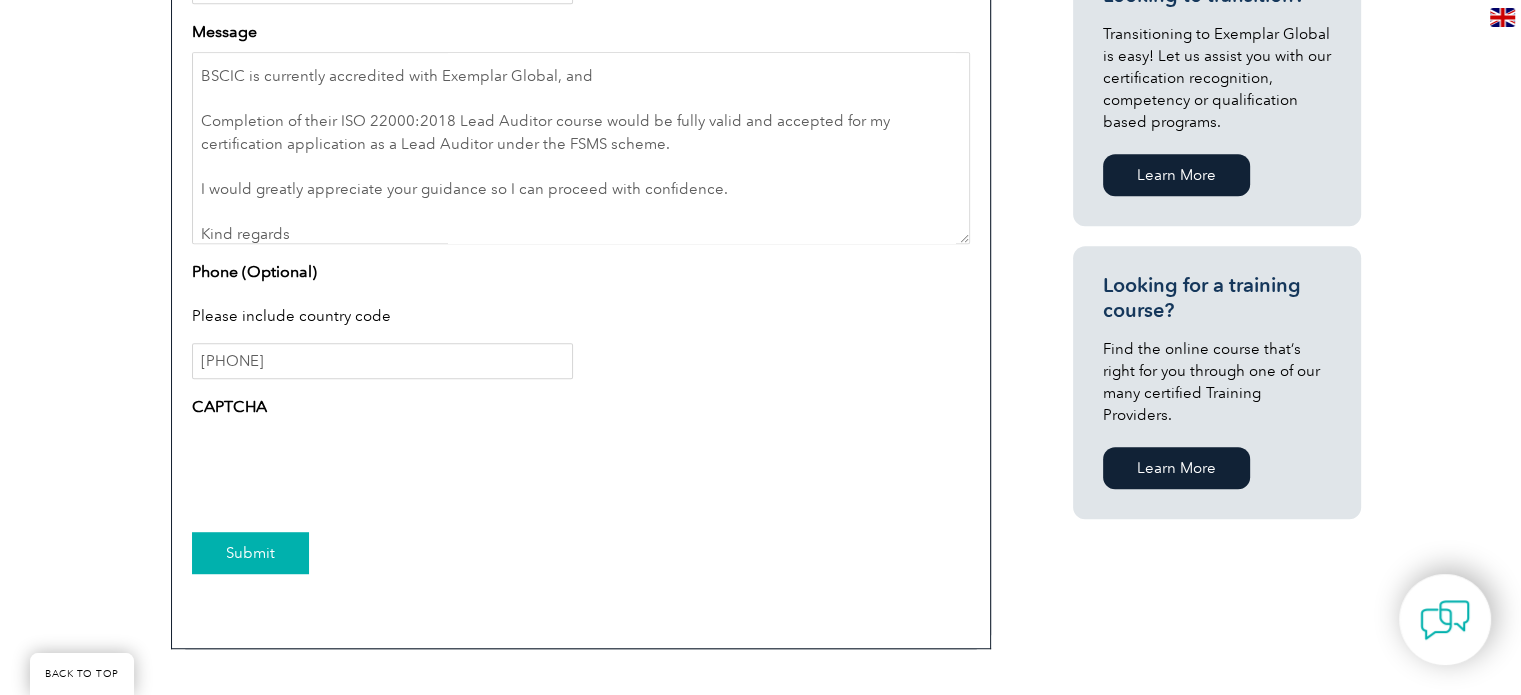 click on "Submit" at bounding box center [250, 553] 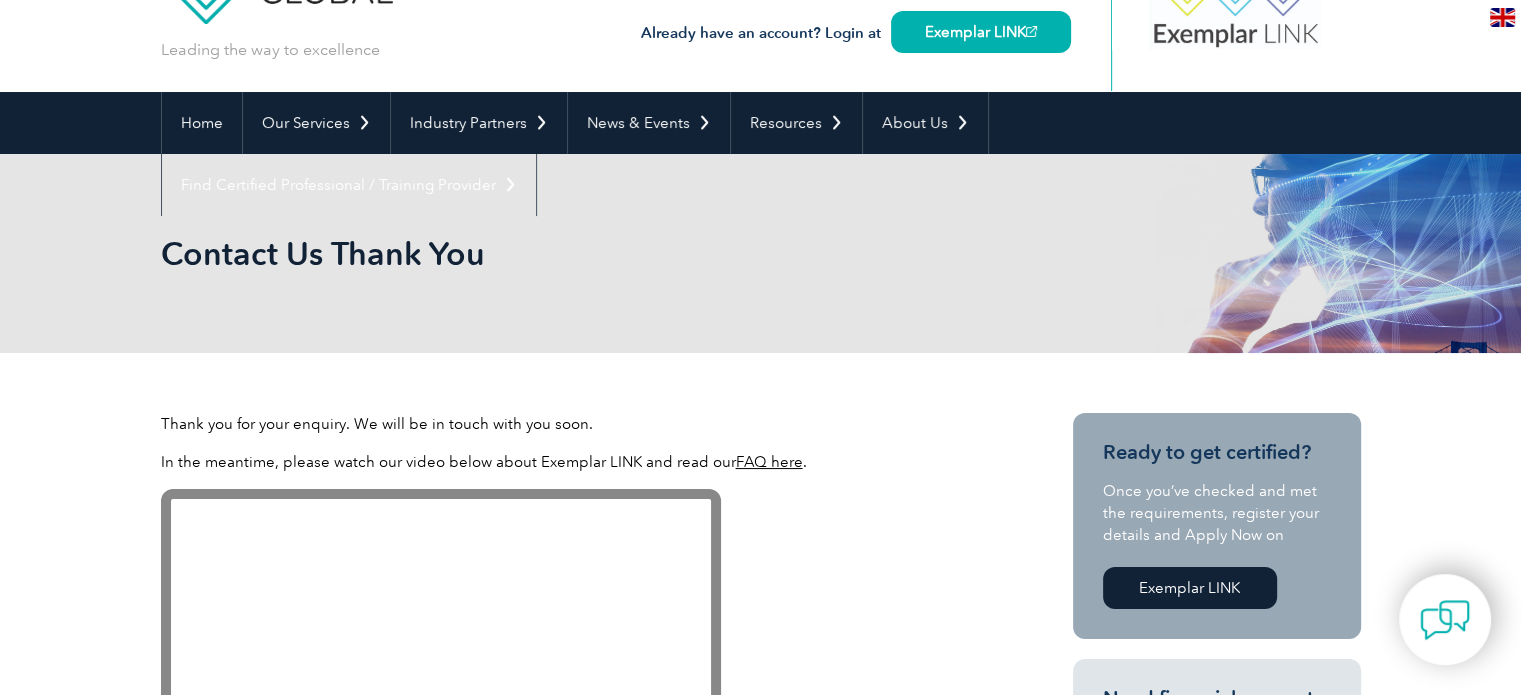 scroll, scrollTop: 86, scrollLeft: 0, axis: vertical 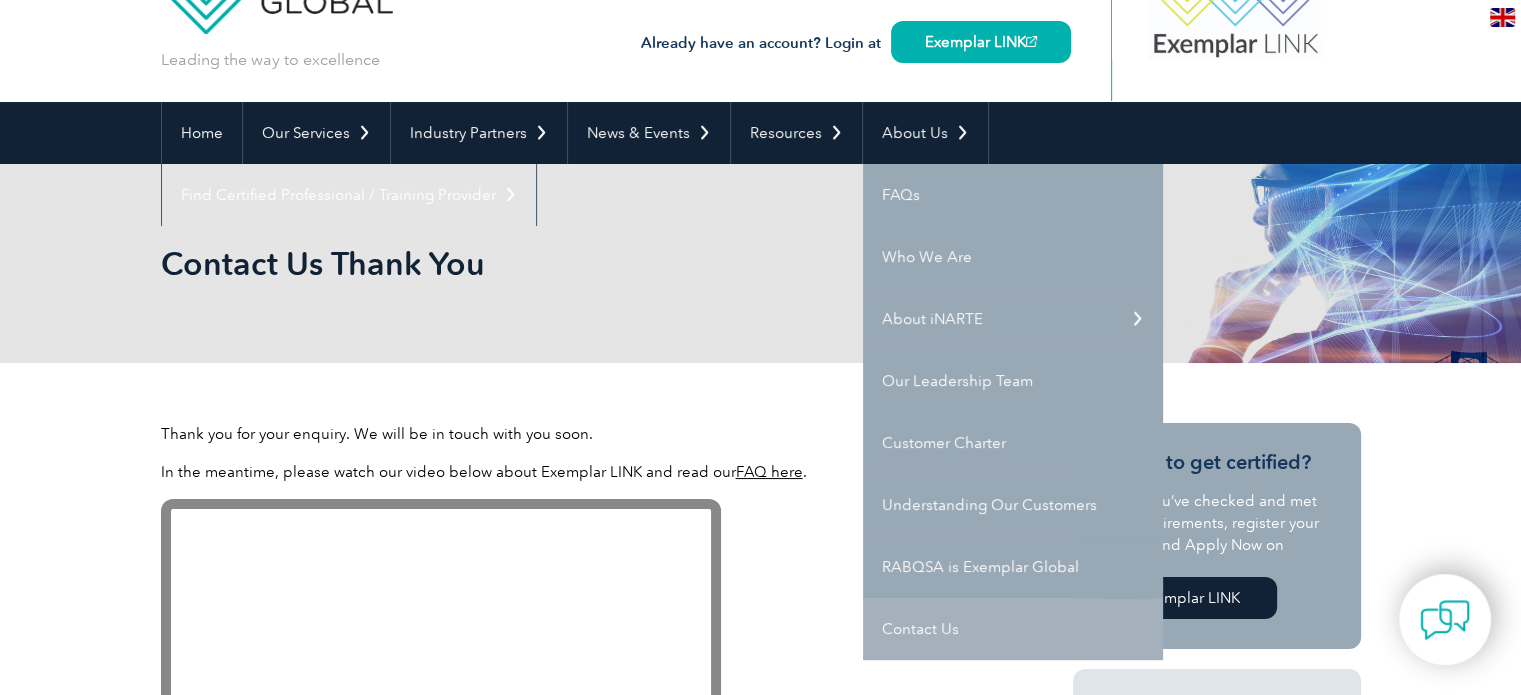 click on "Contact Us" at bounding box center (1013, 629) 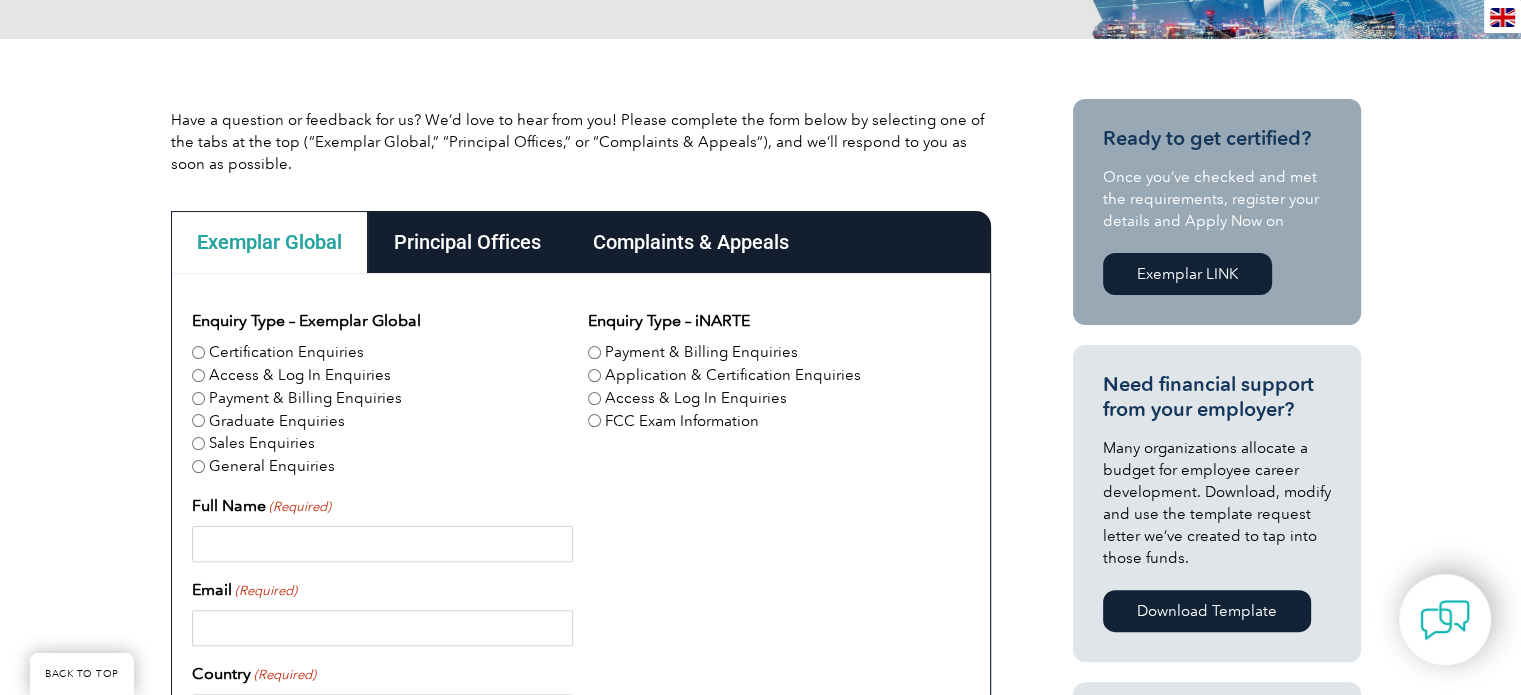 scroll, scrollTop: 435, scrollLeft: 0, axis: vertical 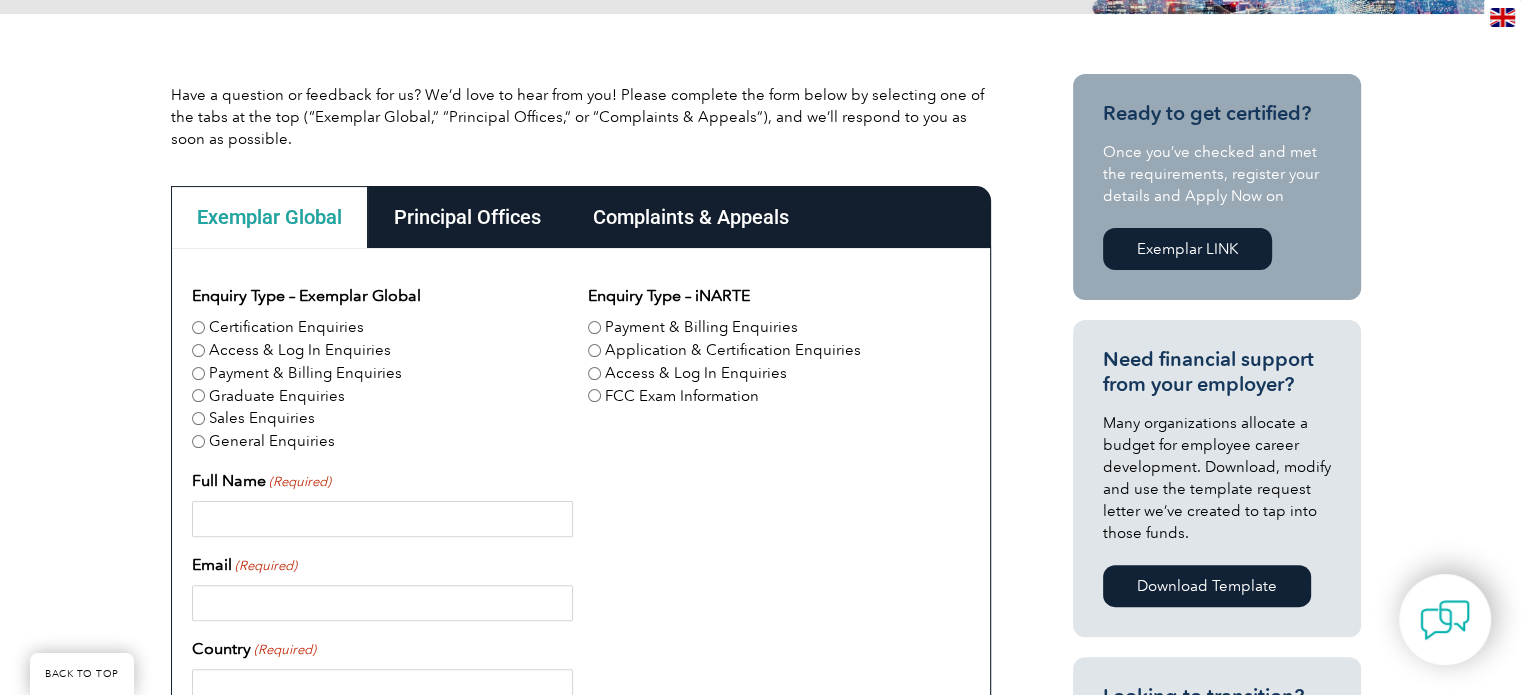 click on "Principal Offices" at bounding box center (467, 217) 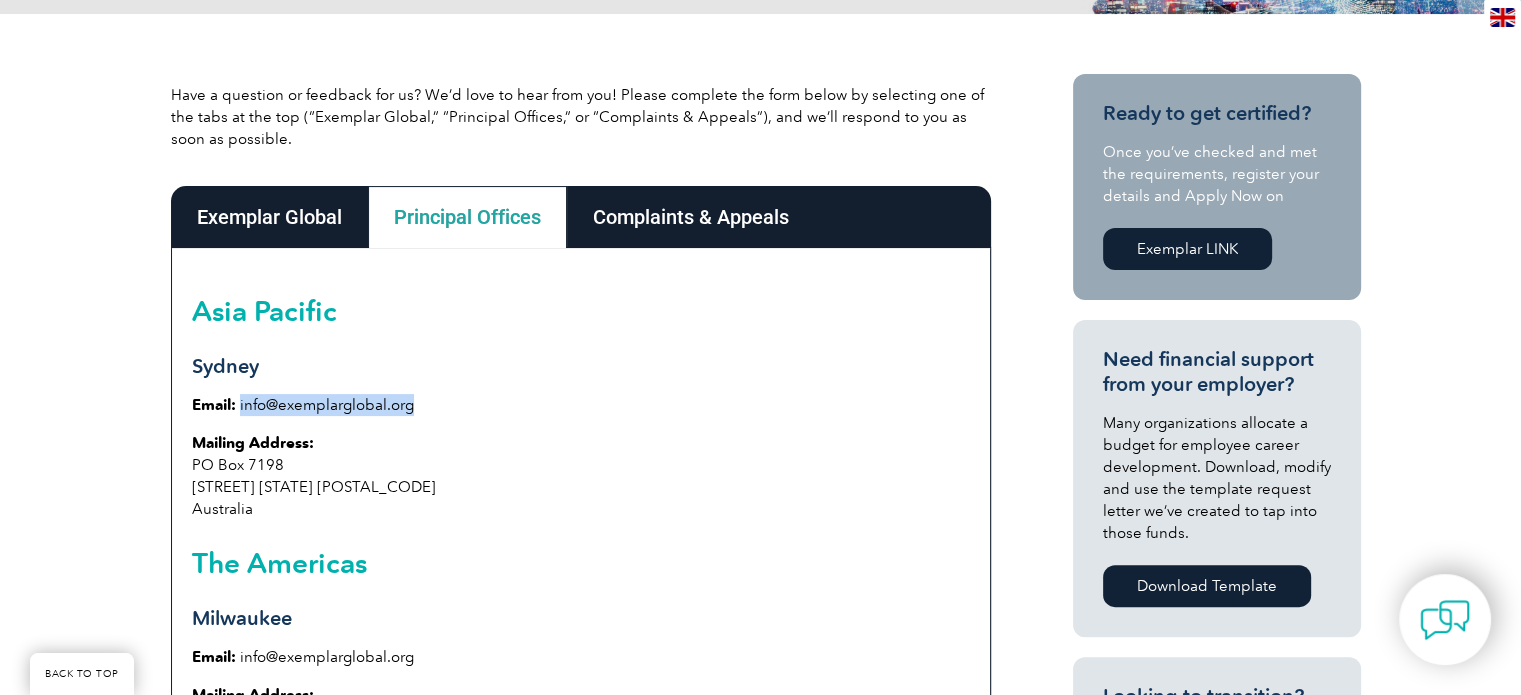 drag, startPoint x: 418, startPoint y: 404, endPoint x: 240, endPoint y: 403, distance: 178.0028 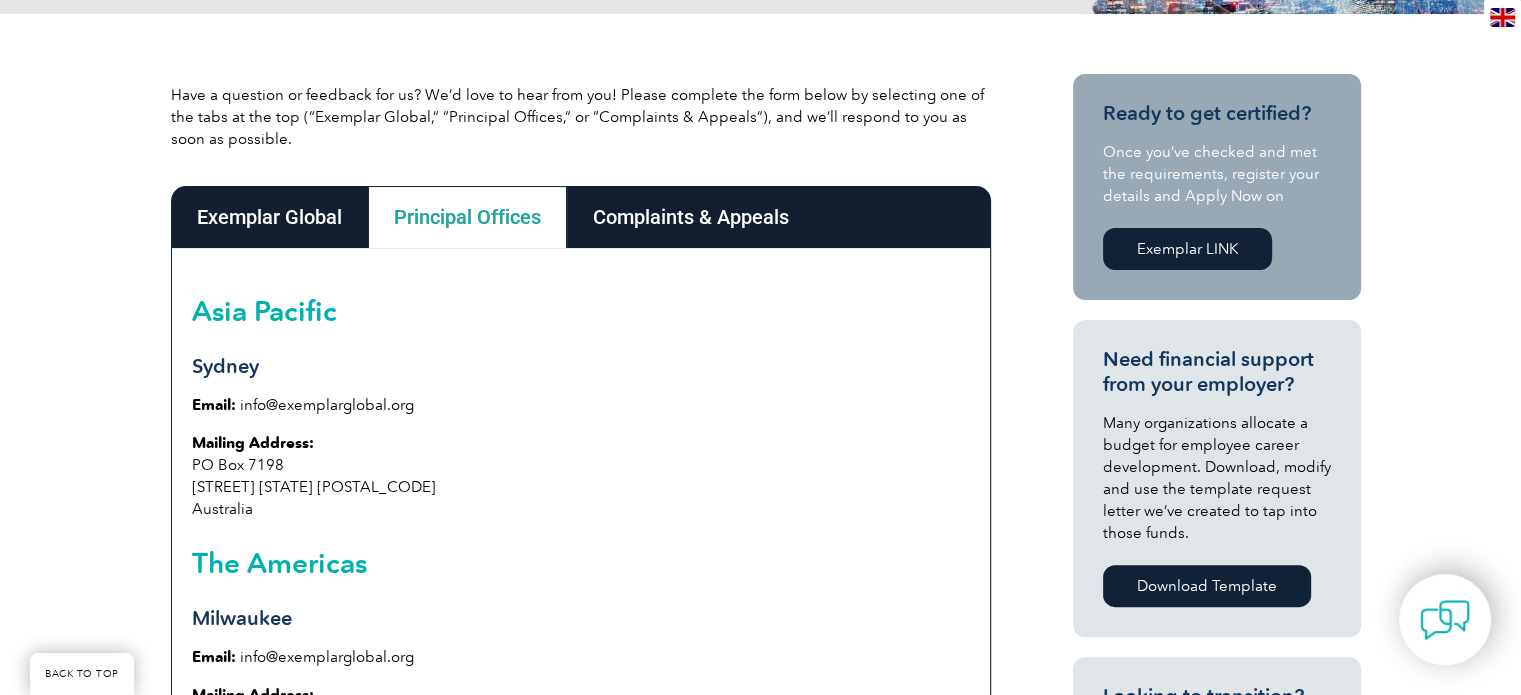 click on "Have a question or feedback for us? We’d love to hear from you! Please complete the form below by selecting one of the tabs at the top (“Exemplar Global,” “Principal Offices,” or “Complaints & Appeals”), and we’ll respond to you as soon as possible.                               Exemplar Global   Principal Offices   Complaints & Appeals       Exemplar Global       Enquiry Type – Exemplar Global       Certification Enquiries         Access & Log In Enquiries         Payment & Billing Enquiries         Graduate Enquiries         Sales Enquiries         General Enquiries   Enquiry Type – iNARTE       Payment & Billing Enquiries         Application & Certification Enquiries         Access & Log In Enquiries         FCC Exam Information   Full Name (Required) Email (Required)     Country (Required) Message Phone (Optional) Please include country code CAPTCHA     Submit                         Δ       Principal Offices   Asia Pacific   Sydney   Email:     Mailing Address:" at bounding box center [760, 662] 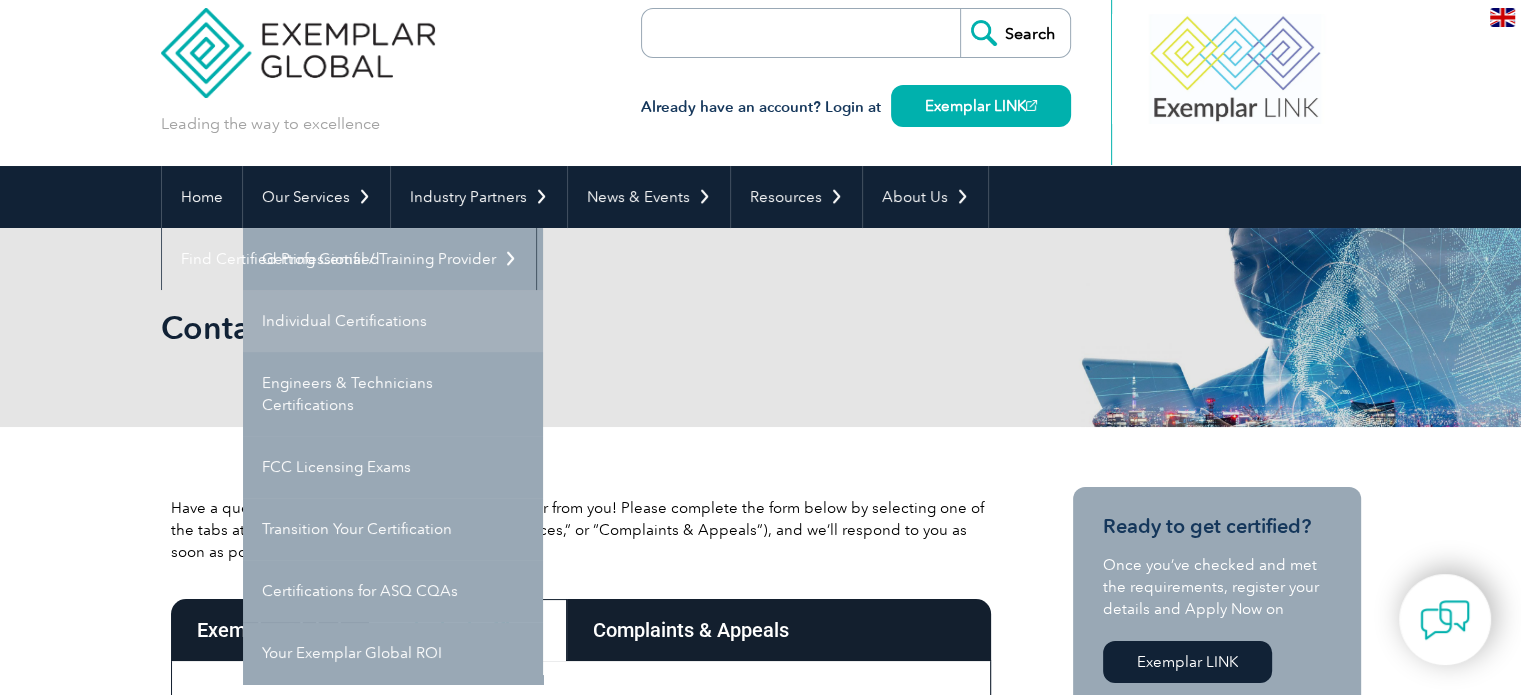 scroll, scrollTop: 0, scrollLeft: 0, axis: both 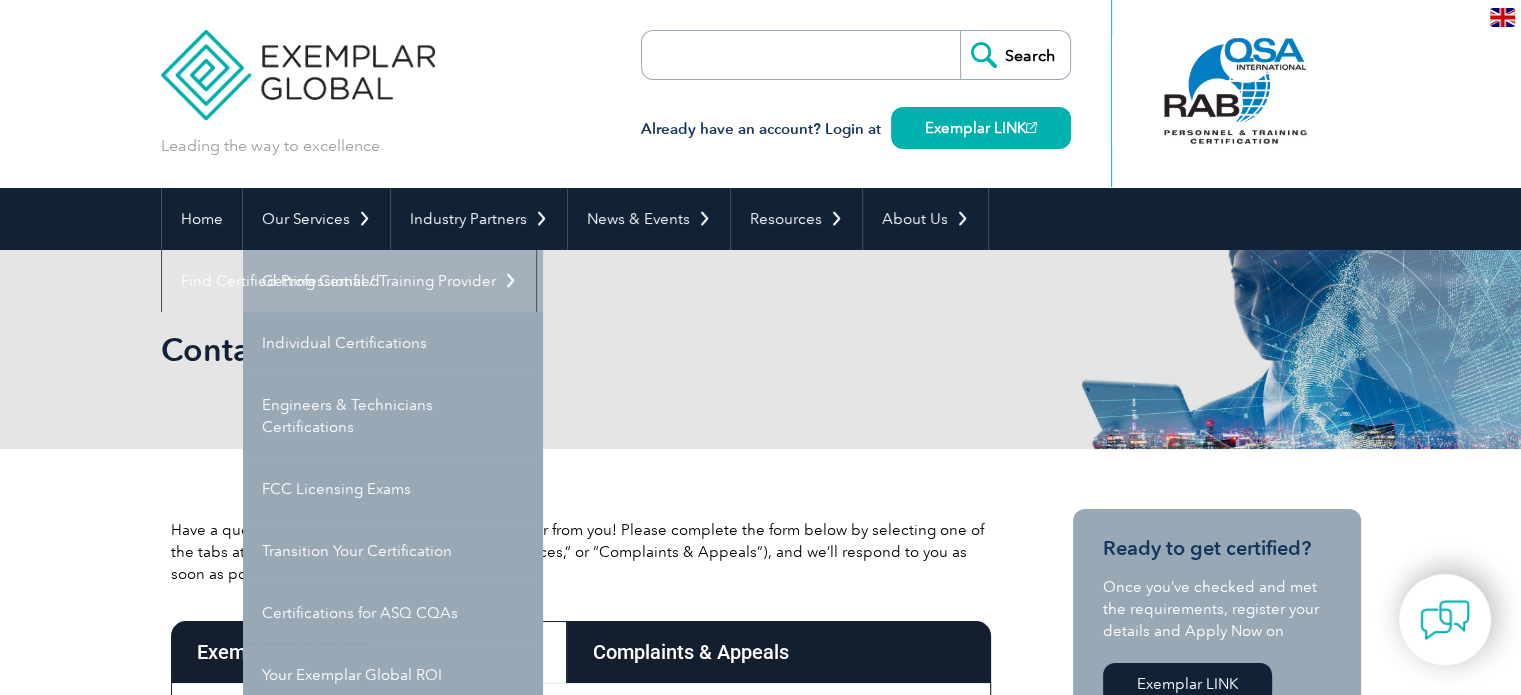click on "Getting Certified" at bounding box center (393, 281) 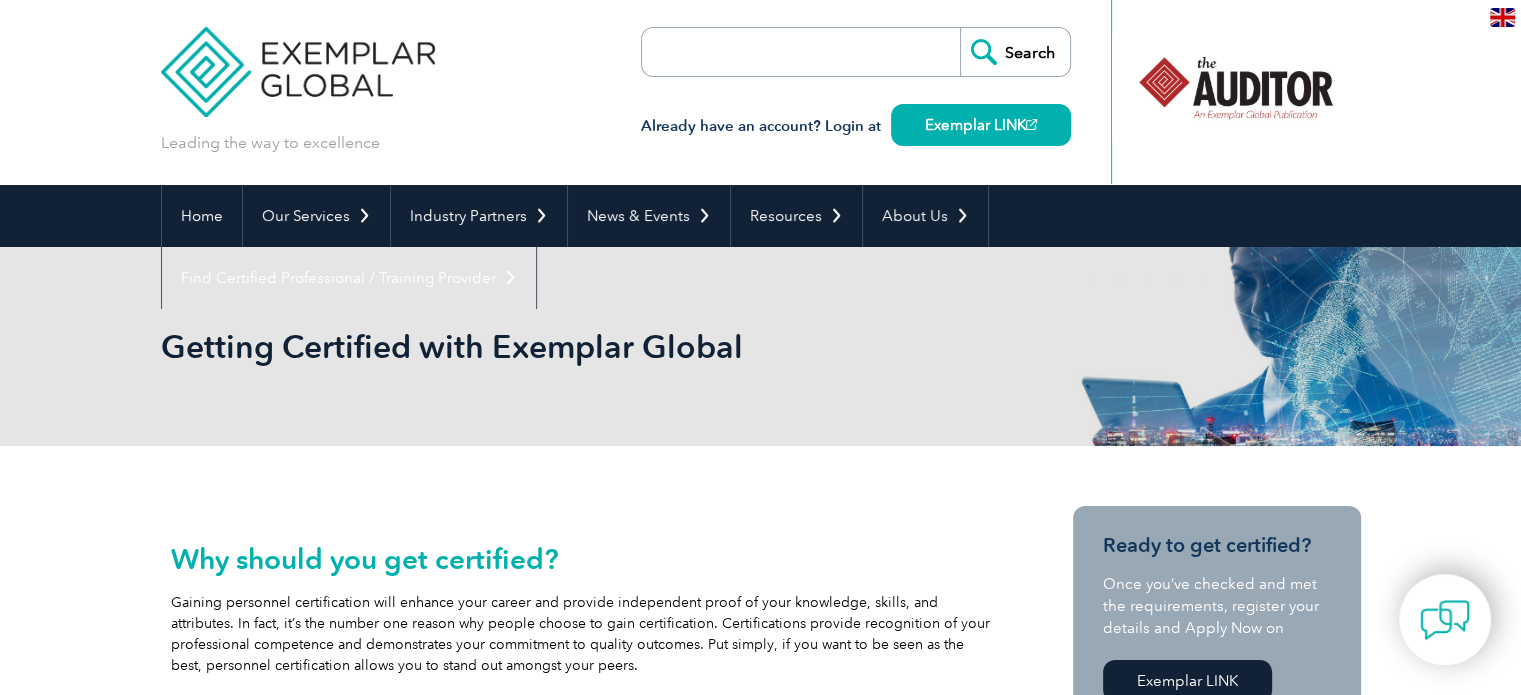 scroll, scrollTop: 0, scrollLeft: 0, axis: both 